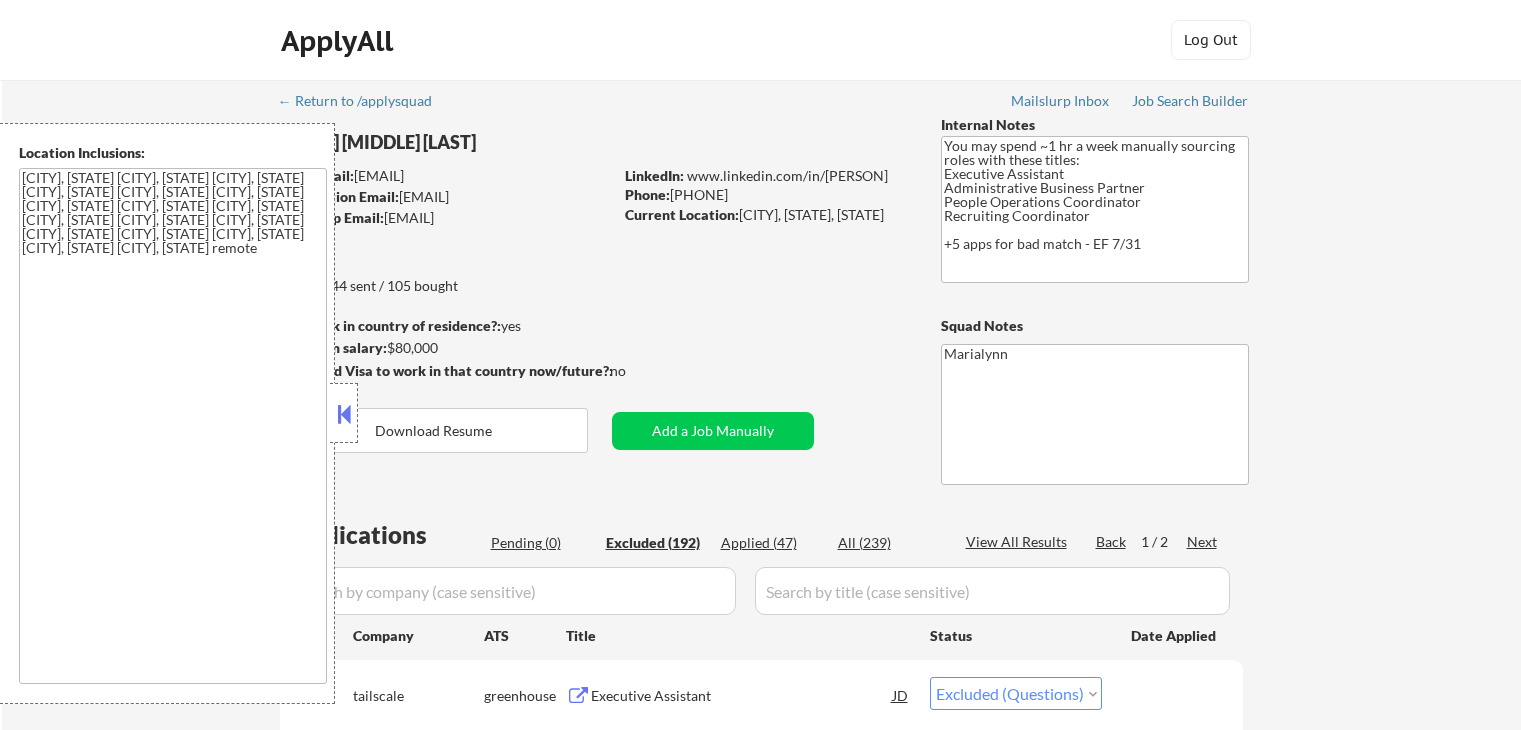 select on ""excluded"" 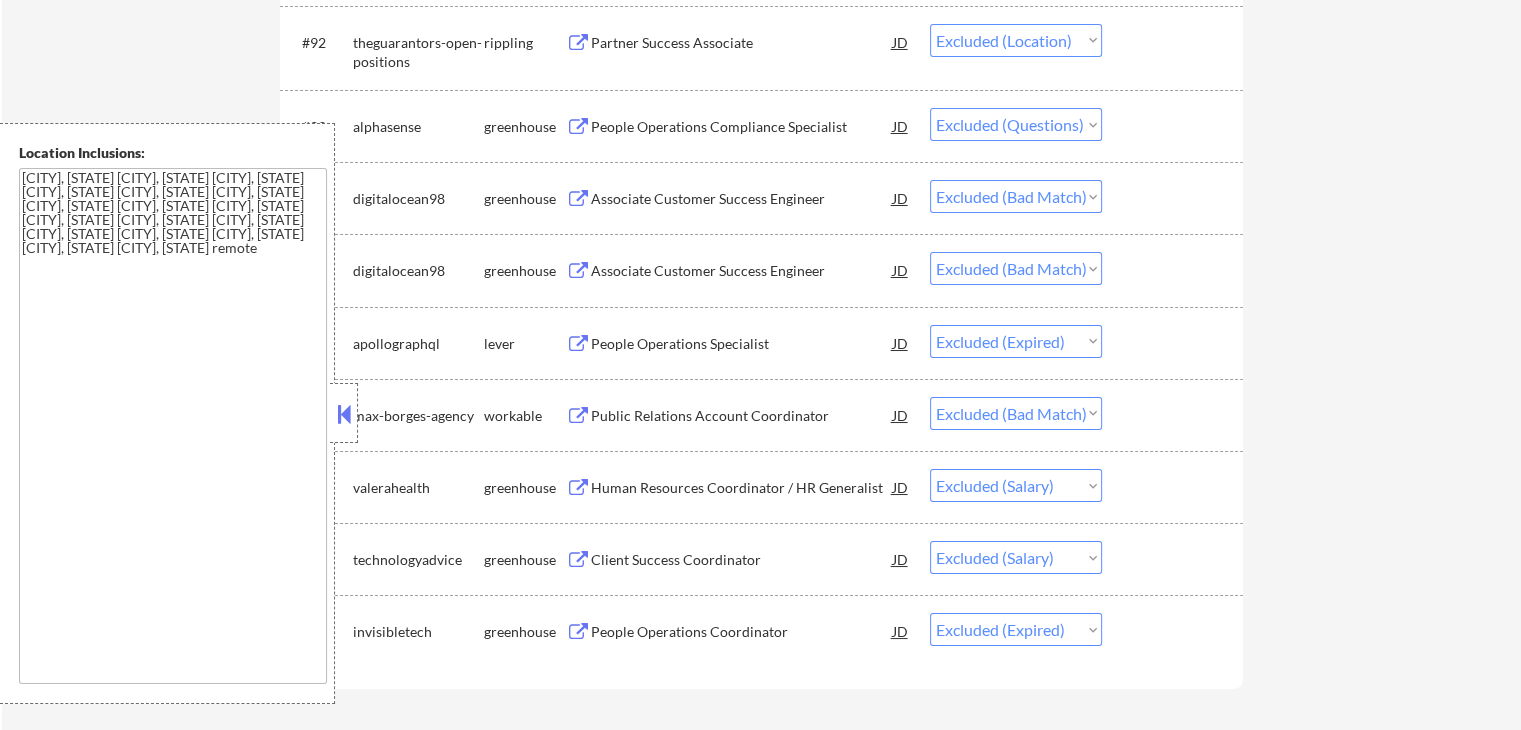 scroll, scrollTop: 7416, scrollLeft: 0, axis: vertical 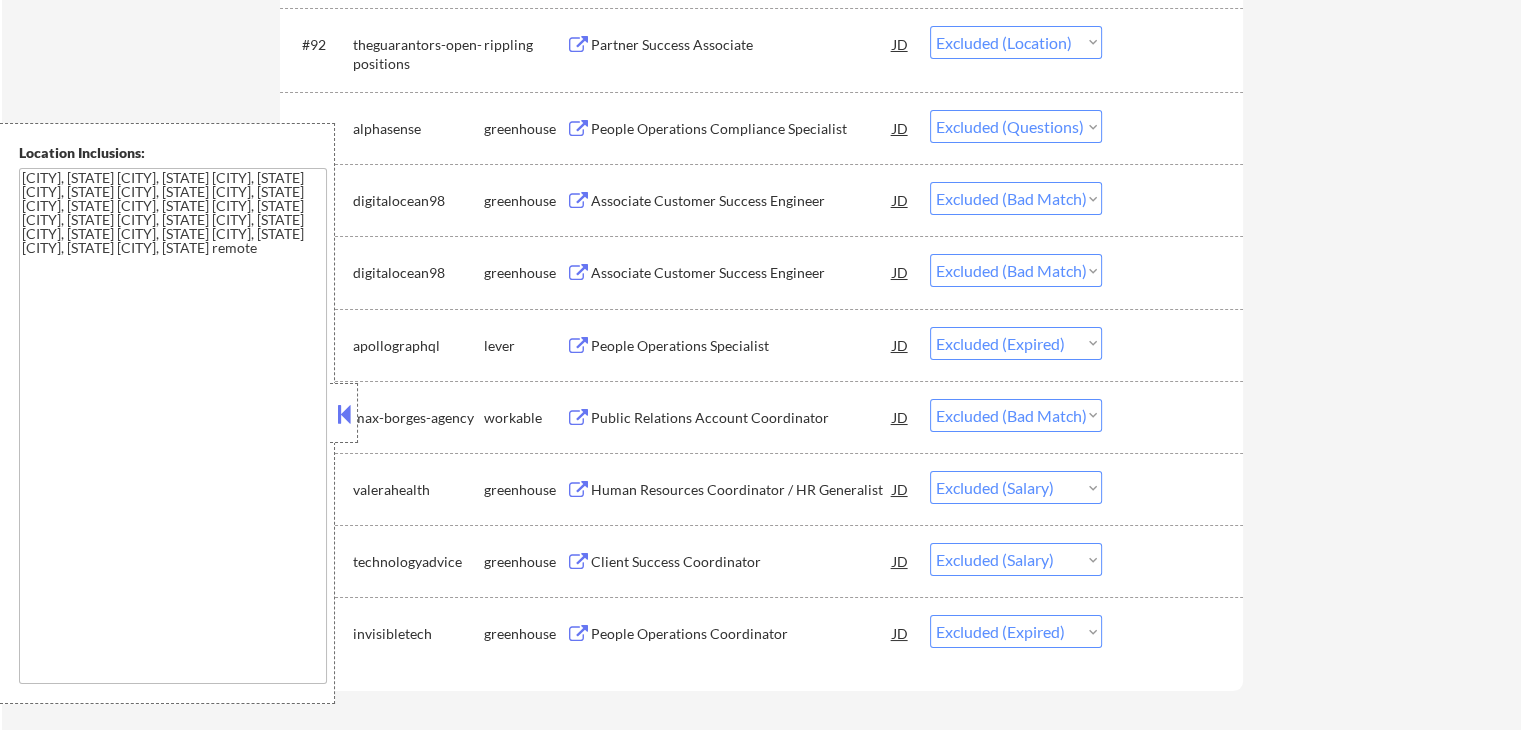 click on "#93 alphasense greenhouse People Operations Compliance Specialist JD Choose an option... Pending Applied Excluded (Questions) Excluded (Expired) Excluded (Location) Excluded (Bad Match) Excluded (Blocklist) Excluded (Salary) Excluded (Other)" at bounding box center [761, 128] 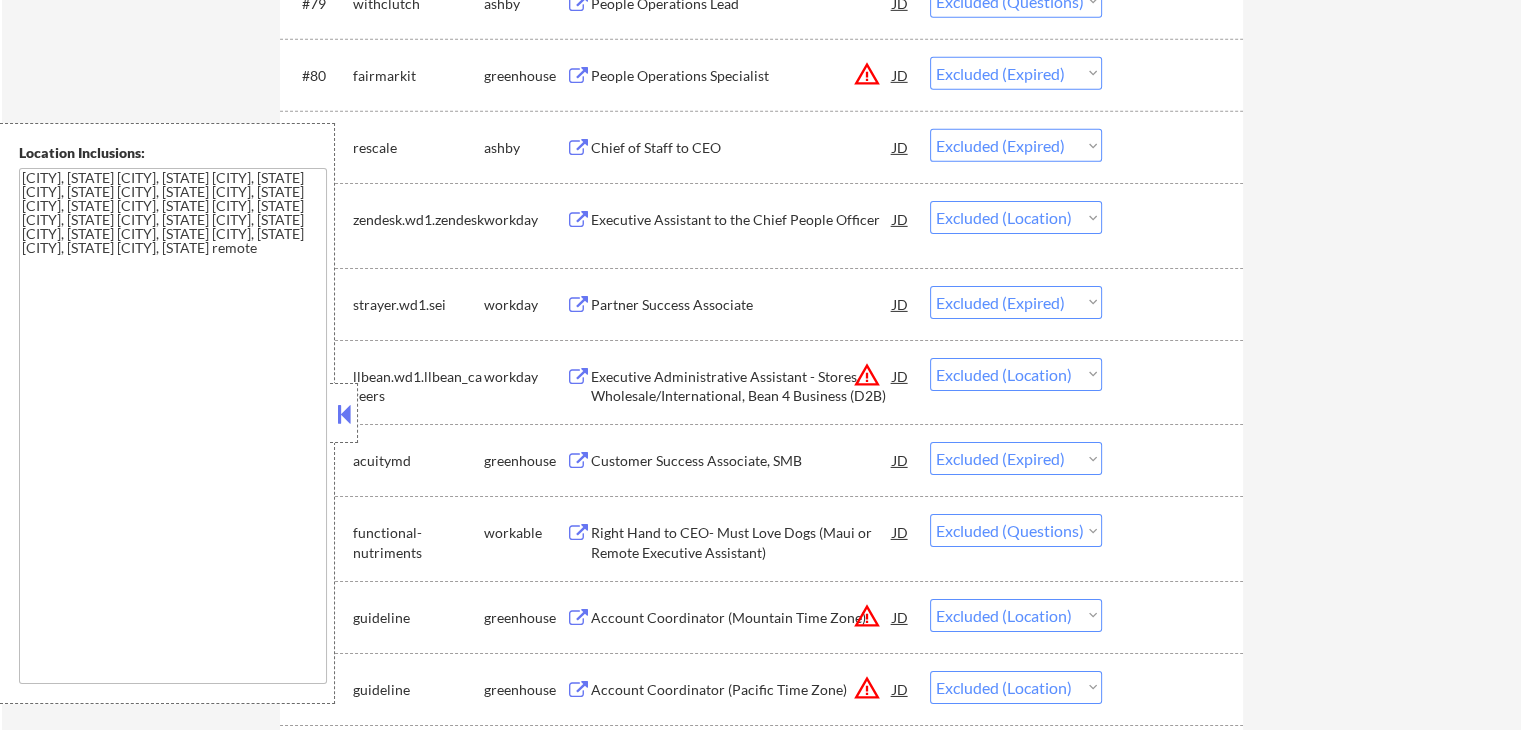 scroll, scrollTop: 6408, scrollLeft: 0, axis: vertical 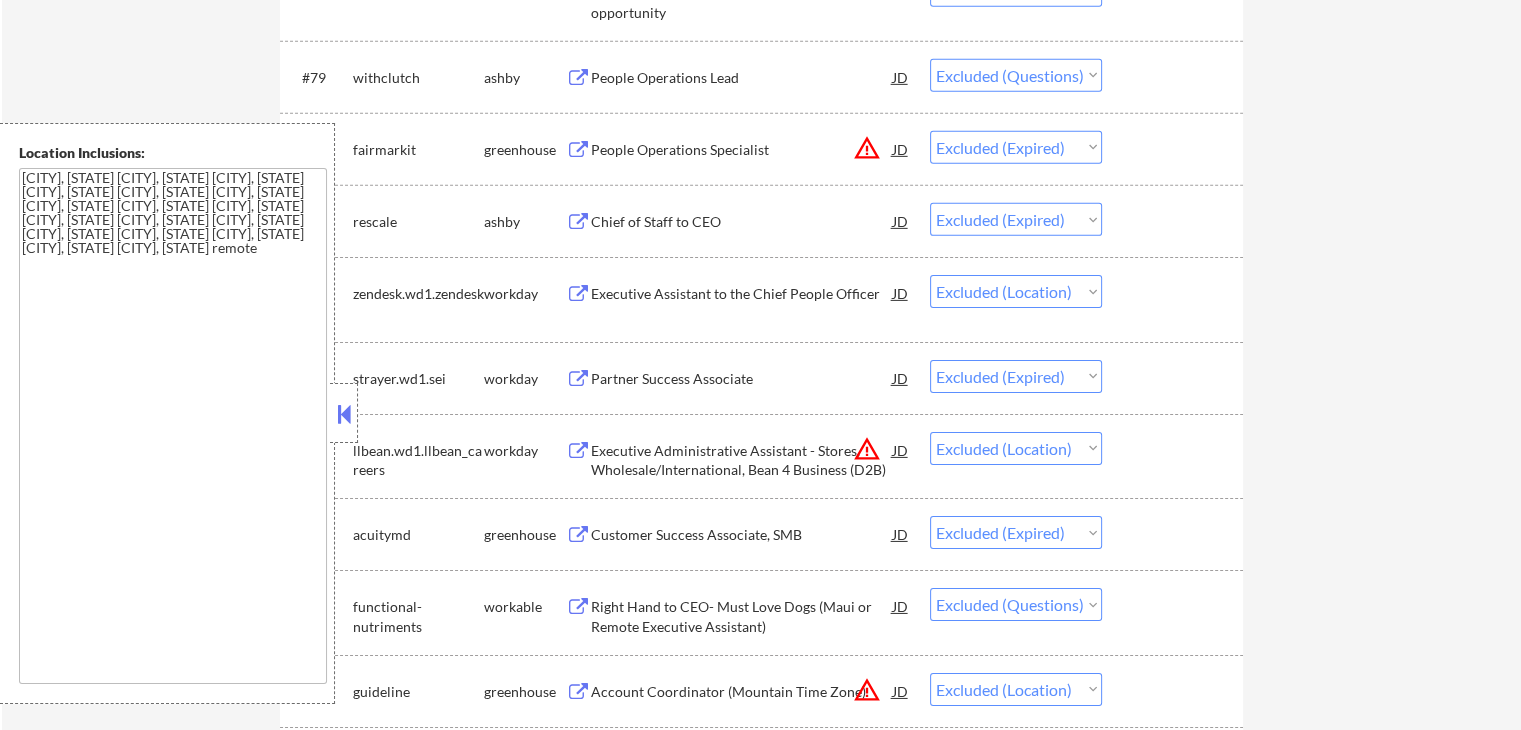 click at bounding box center [344, 414] 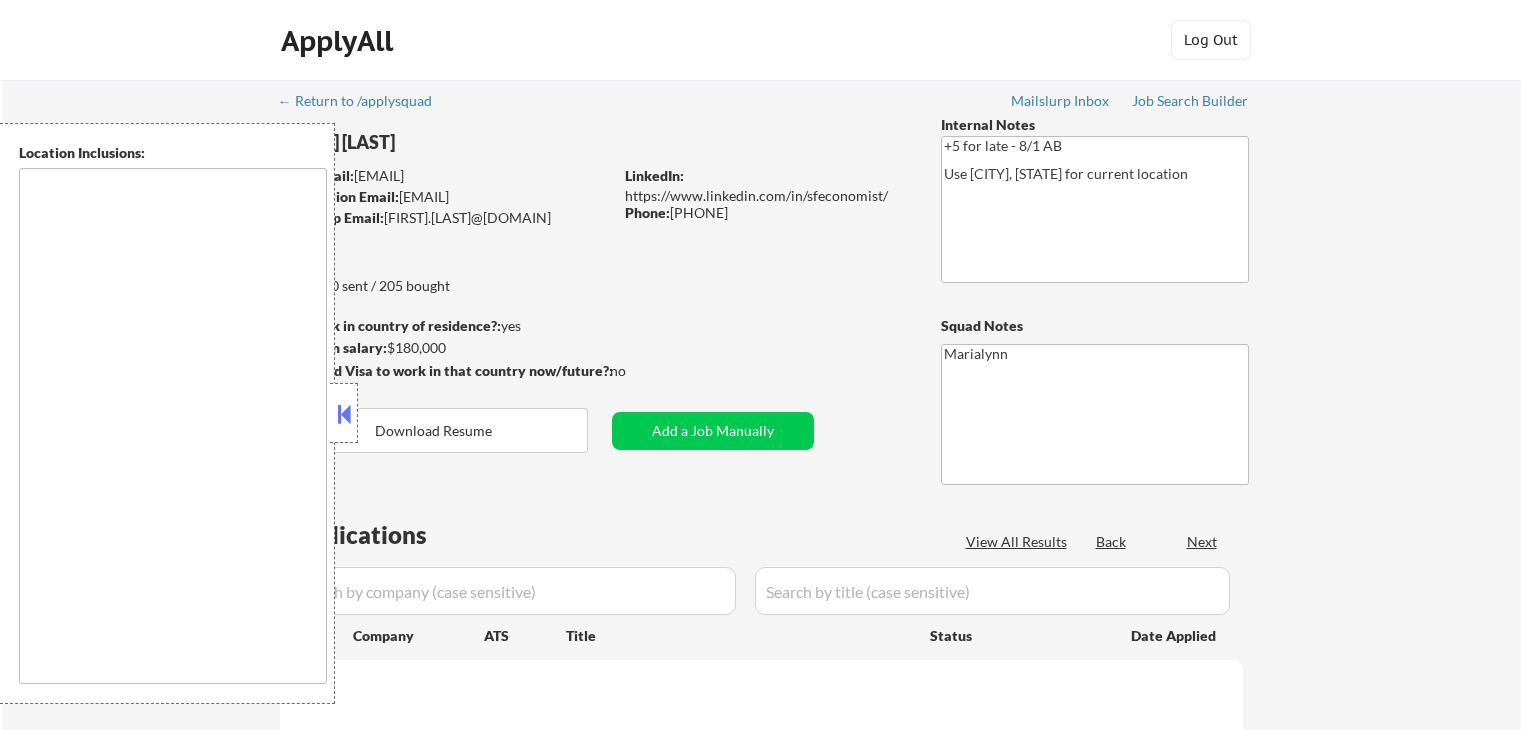 scroll, scrollTop: 0, scrollLeft: 0, axis: both 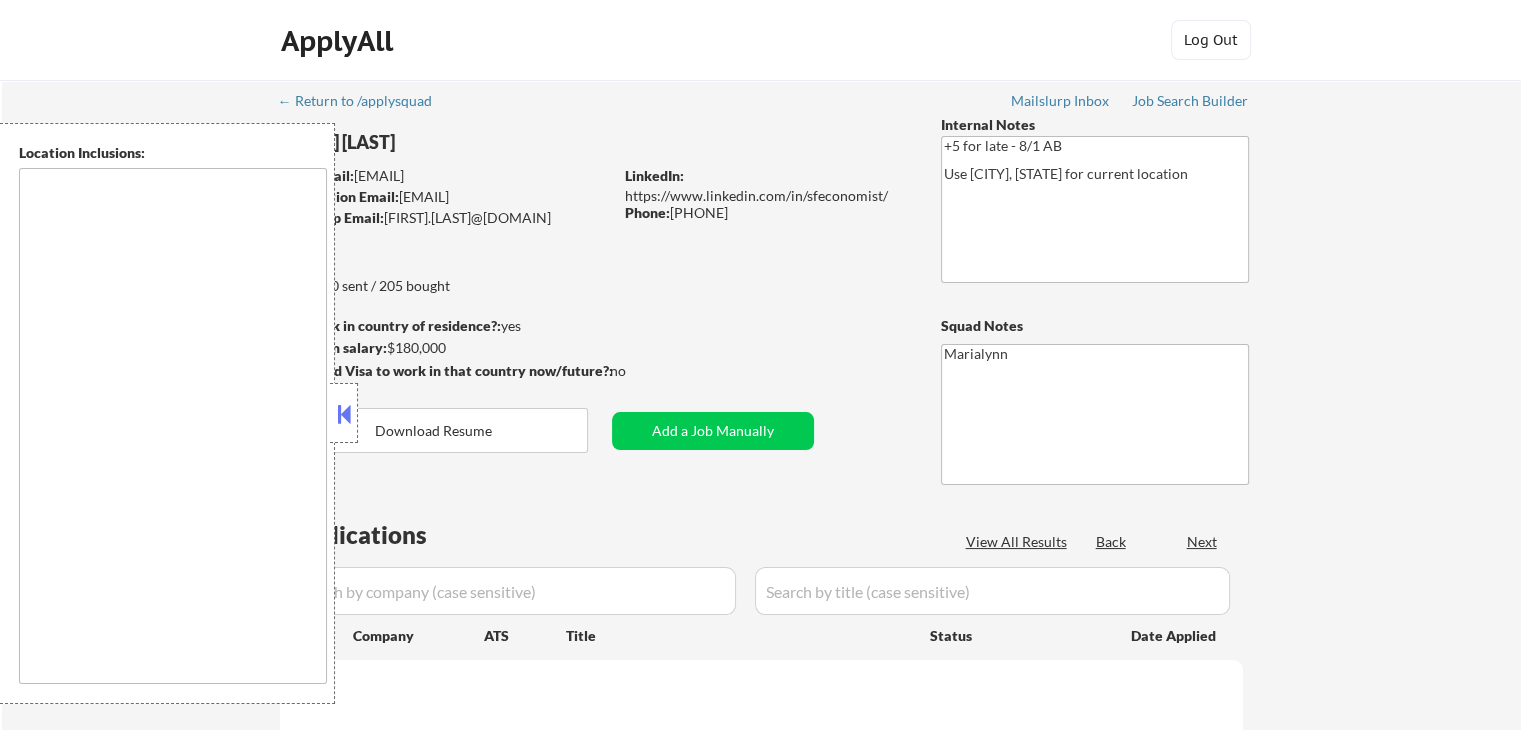 type on "[STATE]   [STATE]   [STATE]   [STATE]   [STATE]   [STATE]   [STATE]   [STATE]   [STATE]   [STATE]   [STATE]   [STATE]   [STATE]   [STATE]   [STATE]   [STATE]   [STATE]   [STATE]   [STATE]   [STATE]   [STATE]   [STATE]   [STATE]   [STATE]   [STATE]   [STATE]   [STATE]   [STATE]   [STATE]   [STATE]   [STATE]   [STATE] [STATE]   [STATE]   [STATE]   [STATE]   [STATE]   [STATE]   [STATE]   [STATE]   [STATE]   [STATE]   [STATE]   [STATE]   [STATE]   [STATE]   [STATE]   [STATE]   [STATE]   [STATE]   [STATE]   [STATE]   [STATE]   [STATE]   [STATE]   [STATE]   [STATE]   [STATE]   [STATE]  ..." 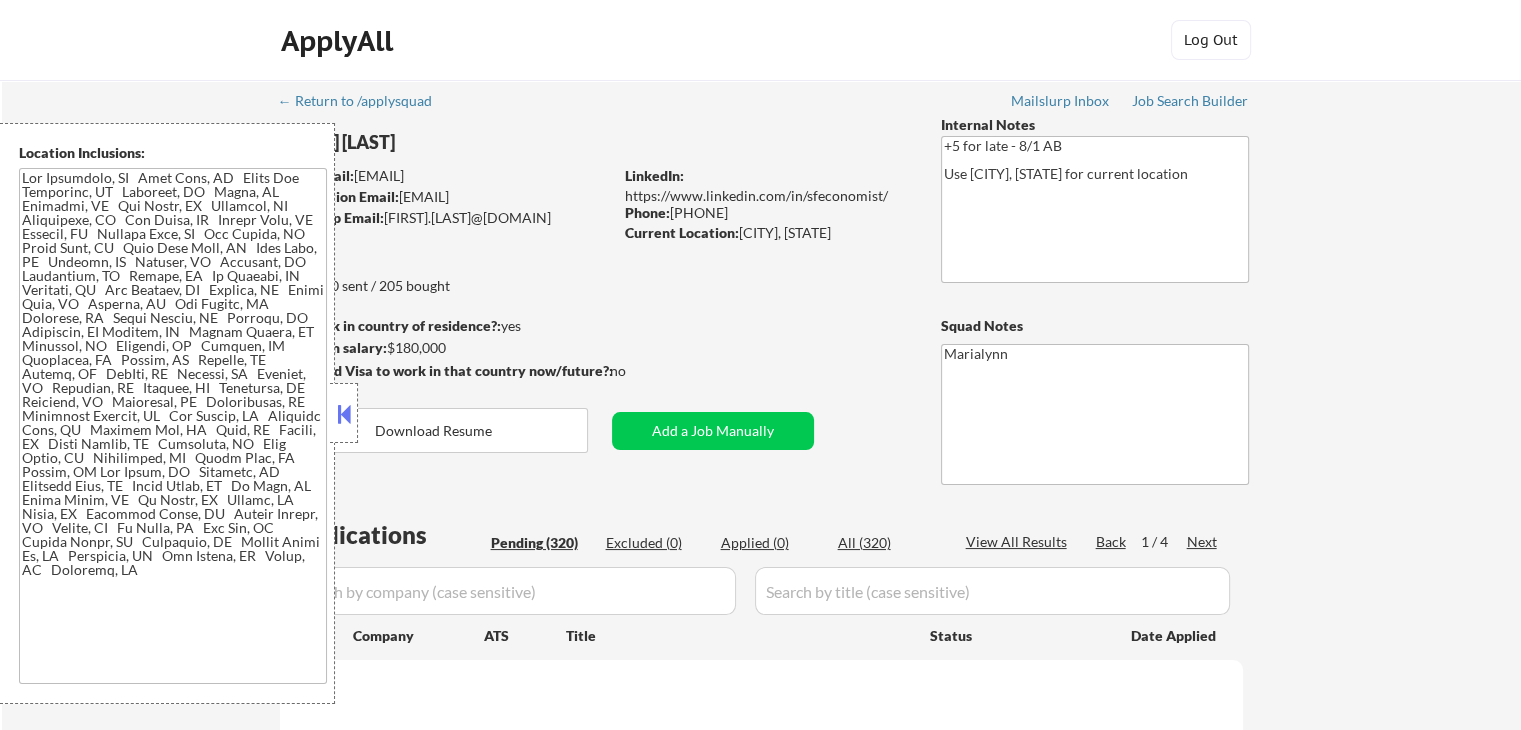 click at bounding box center [344, 414] 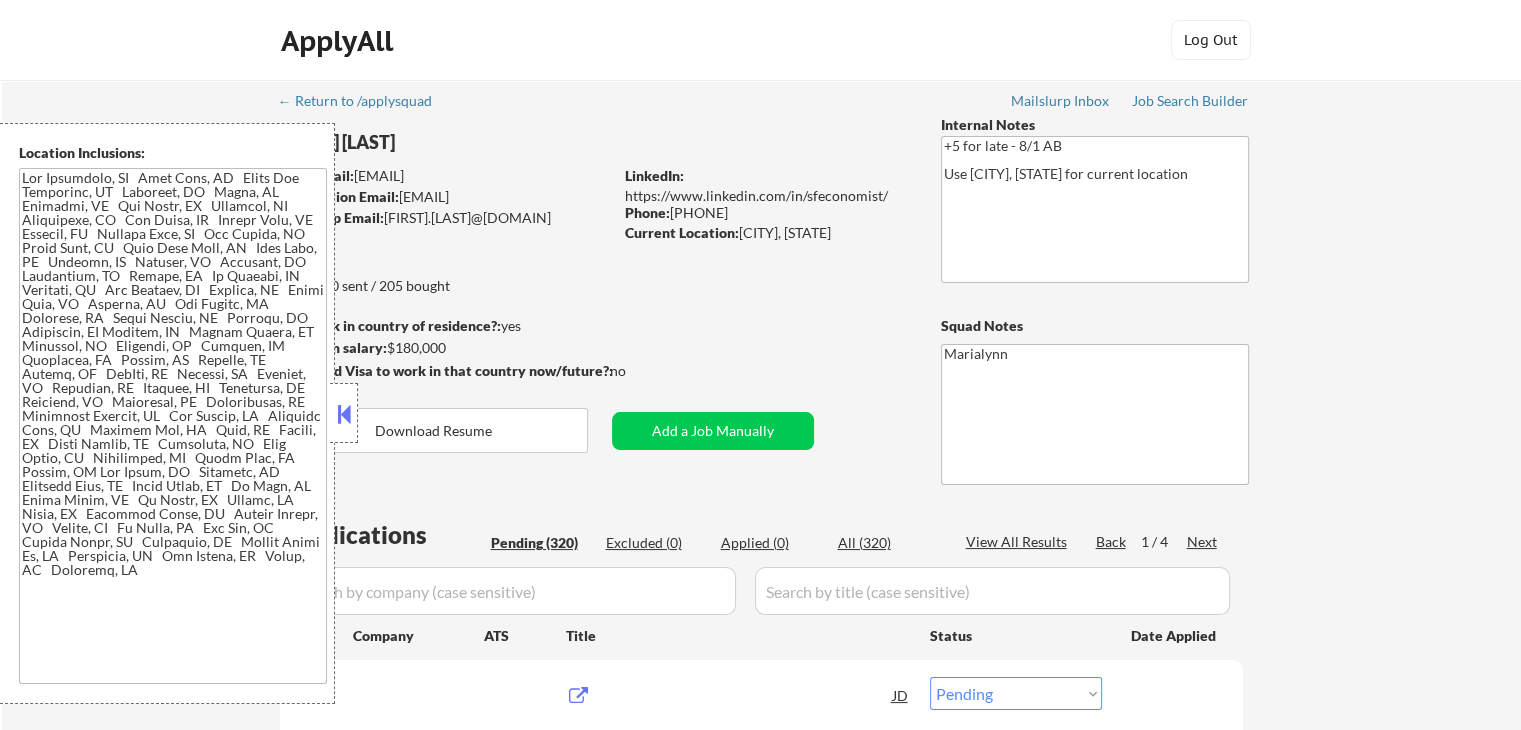 click at bounding box center [344, 414] 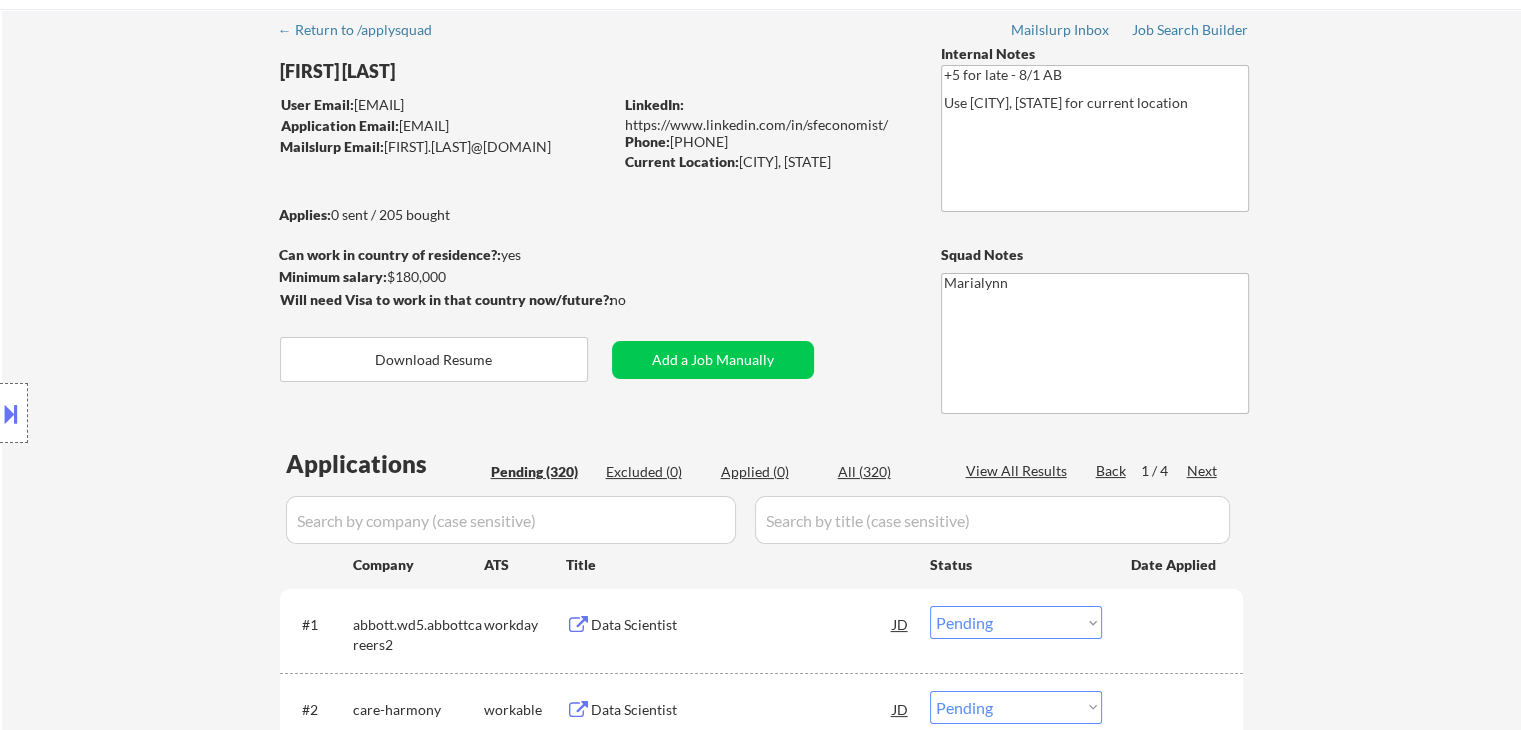scroll, scrollTop: 0, scrollLeft: 0, axis: both 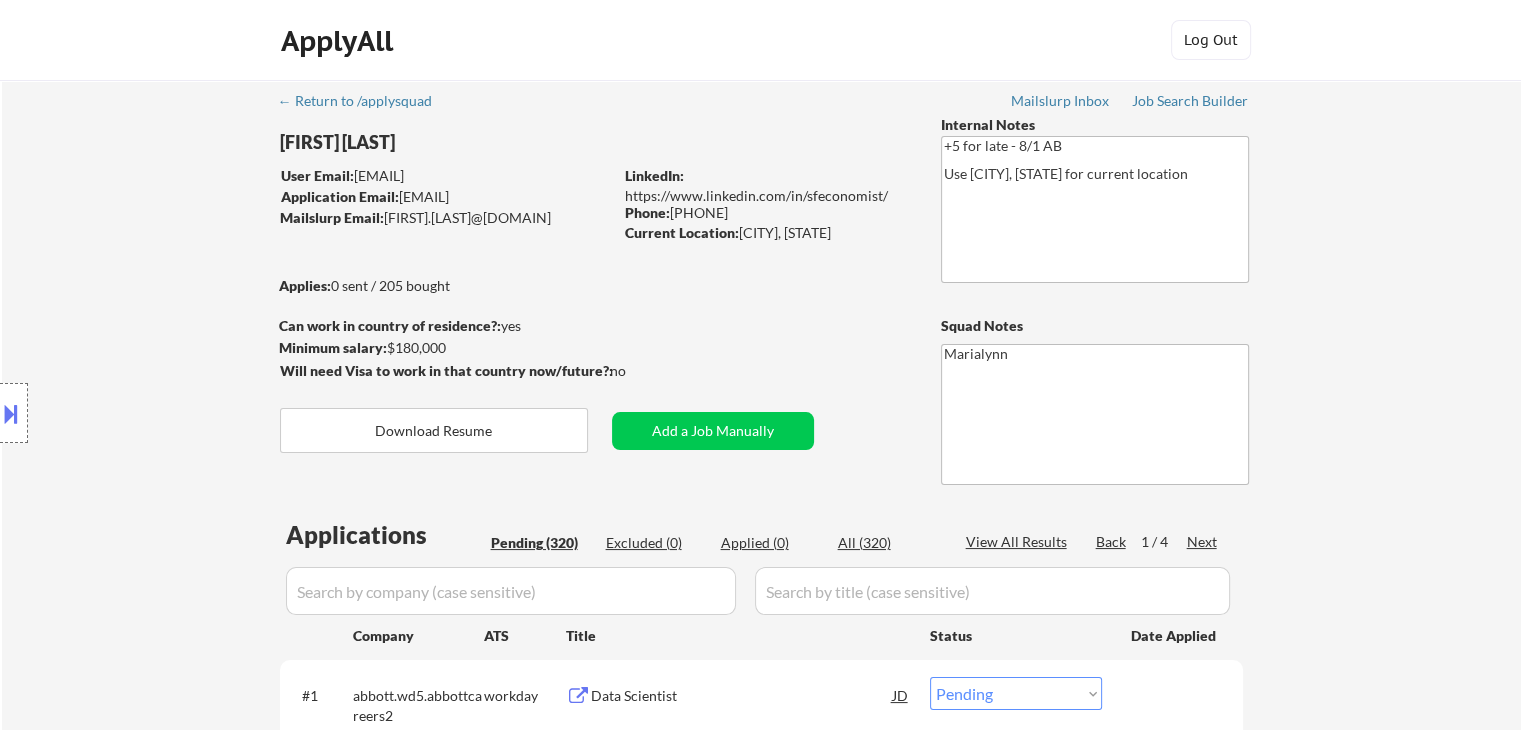 drag, startPoint x: 281, startPoint y: 132, endPoint x: 350, endPoint y: 138, distance: 69.260376 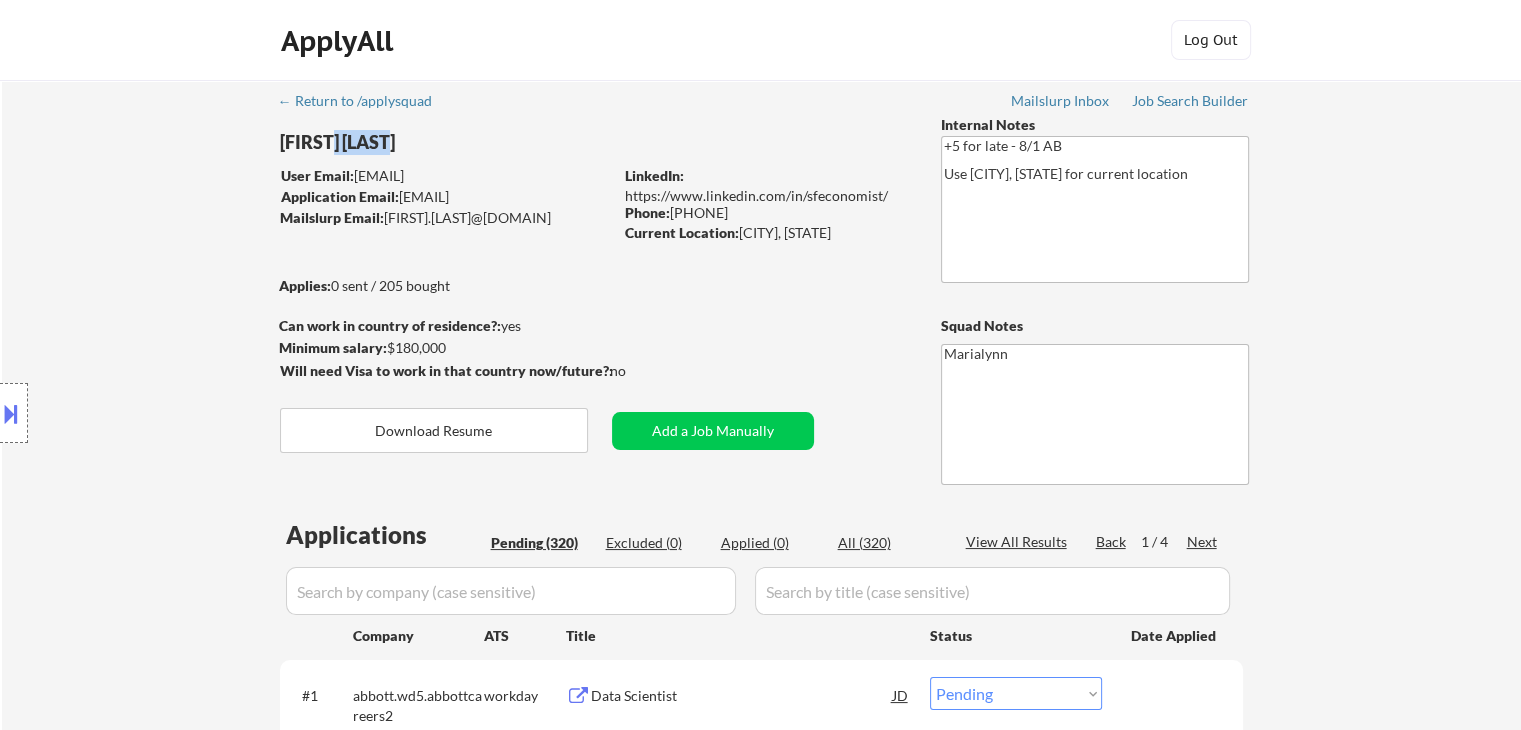 click on "[FIRST] [LAST]" at bounding box center (485, 142) 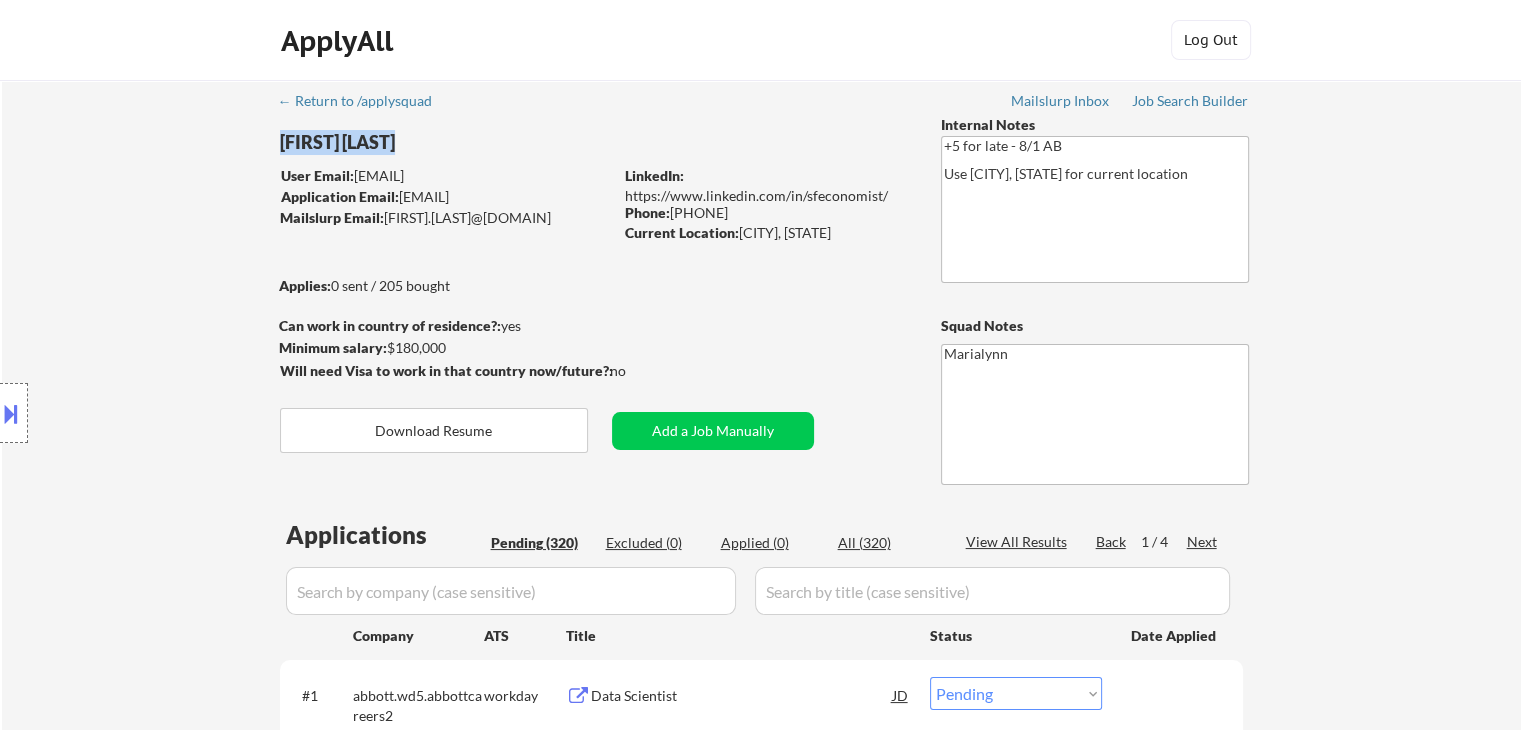 click on "[FIRST] [LAST]" at bounding box center (485, 142) 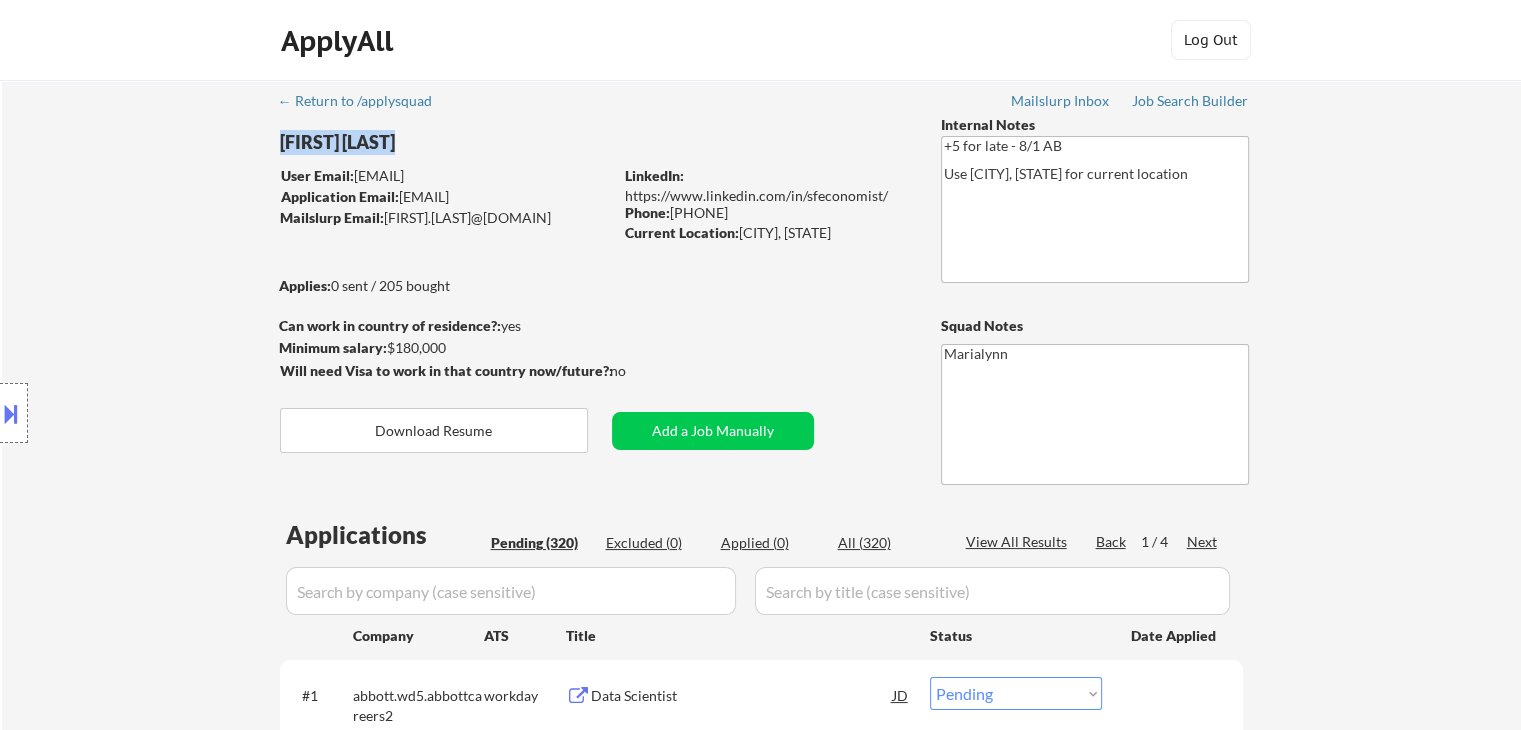 copy on "[FIRST] [LAST]" 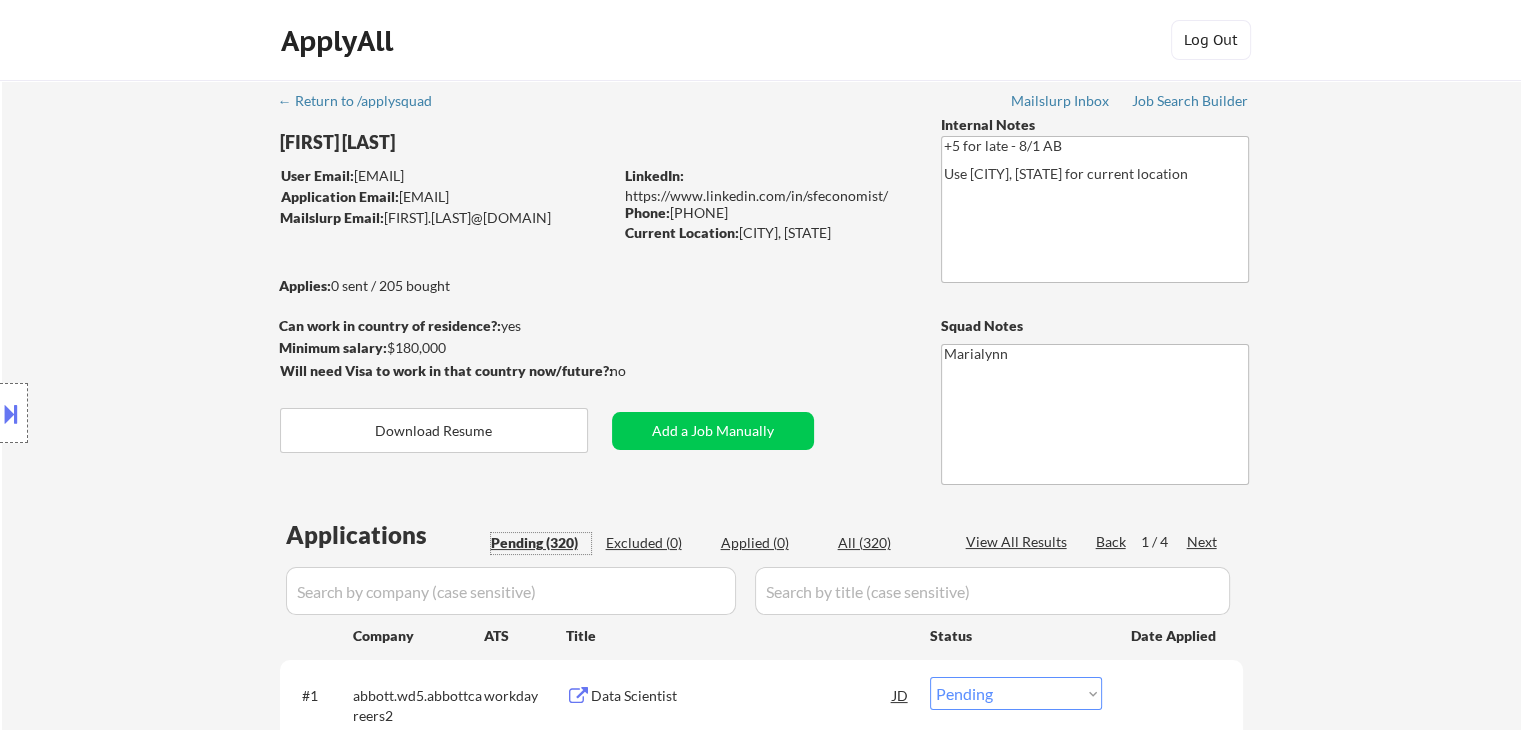 click on "Pending (320)" at bounding box center [541, 543] 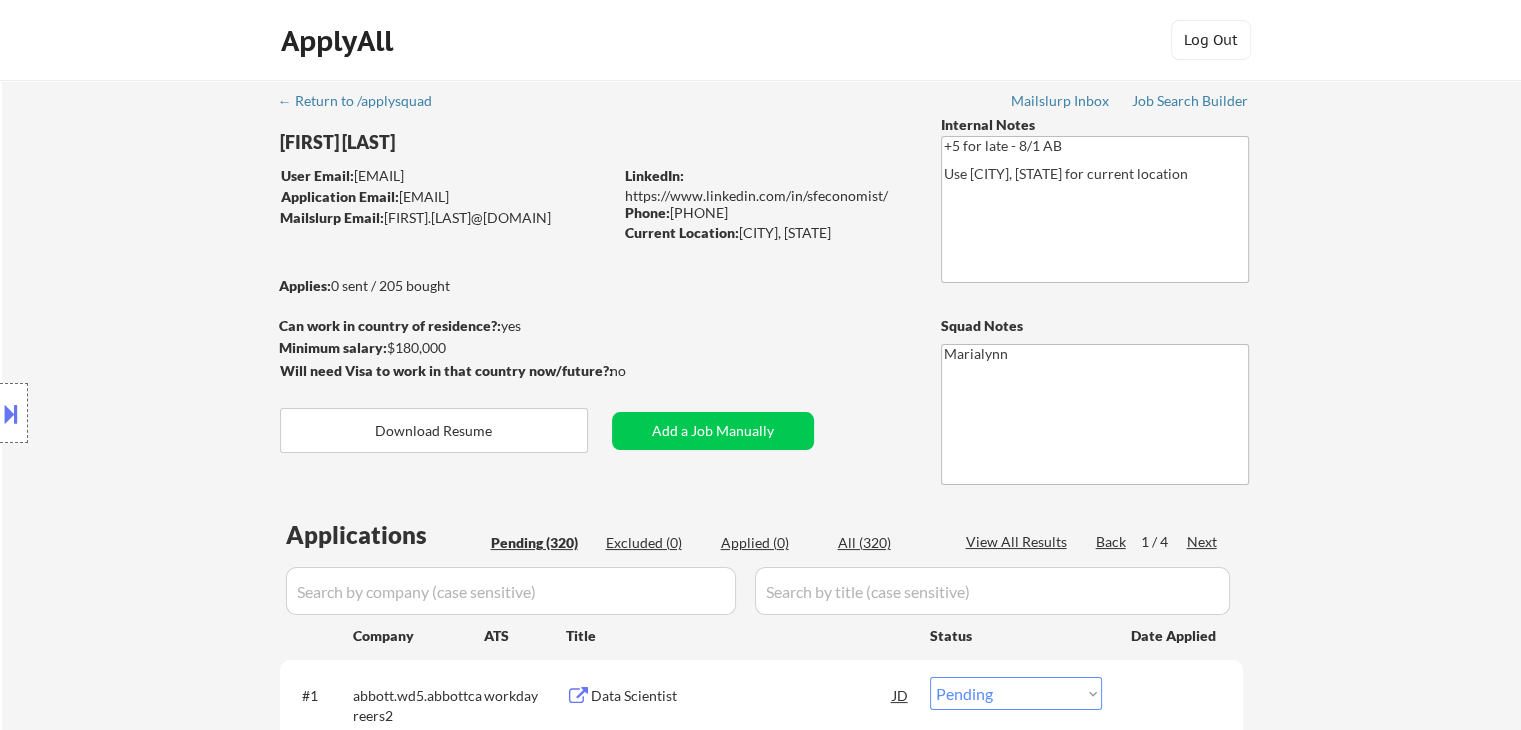 drag, startPoint x: 675, startPoint y: 211, endPoint x: 759, endPoint y: 212, distance: 84.00595 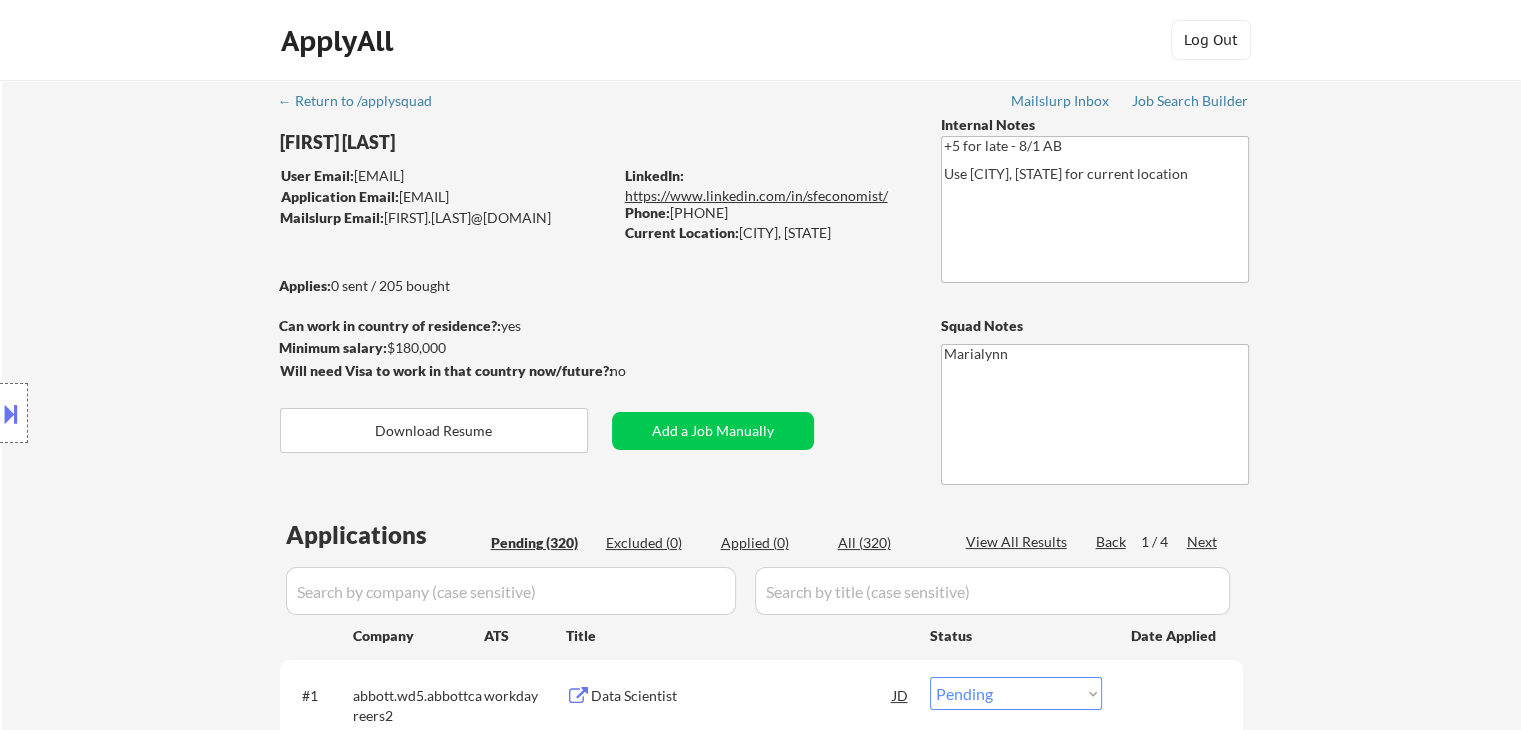 click on "https://www.linkedin.com/in/sfeconomist/" at bounding box center (756, 195) 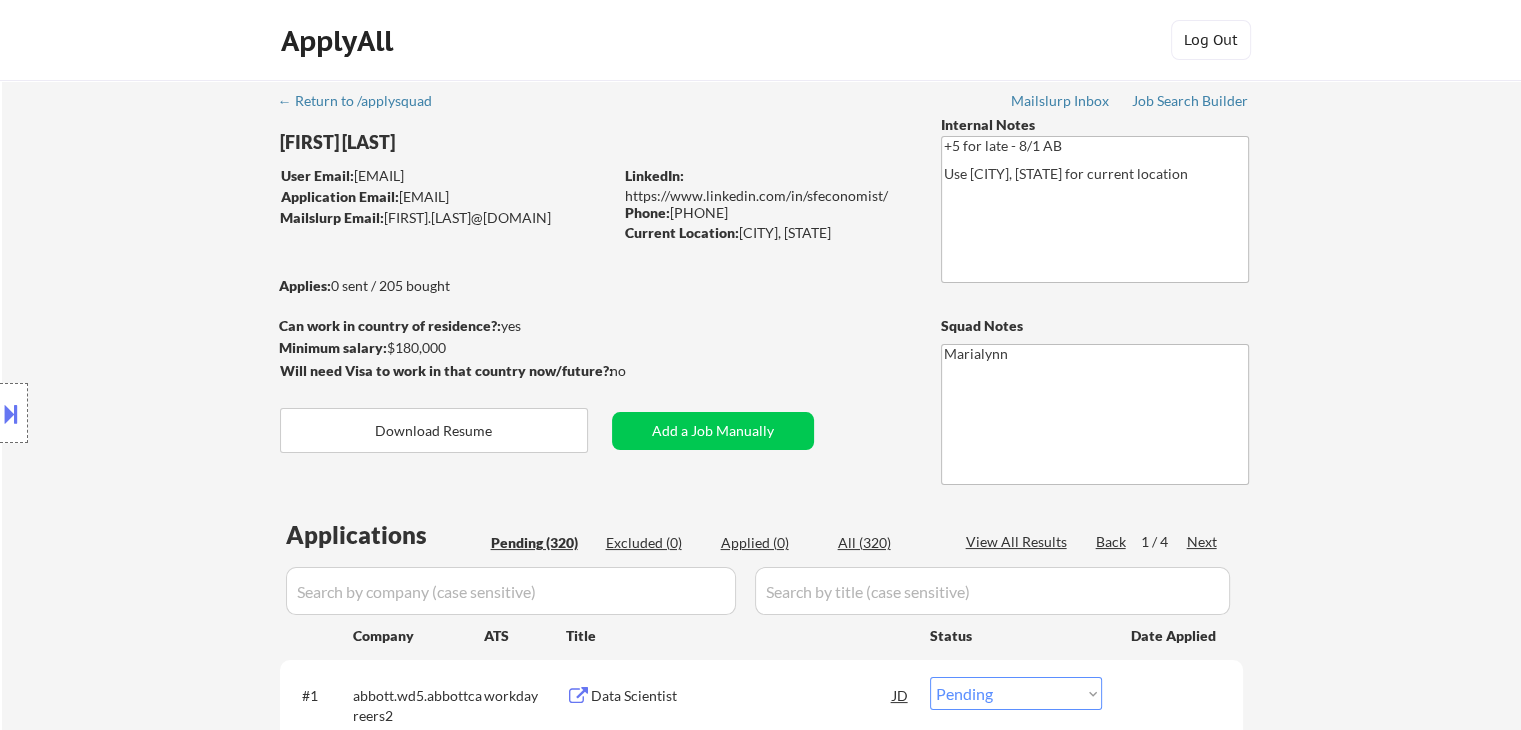 drag, startPoint x: 740, startPoint y: 233, endPoint x: 881, endPoint y: 238, distance: 141.08862 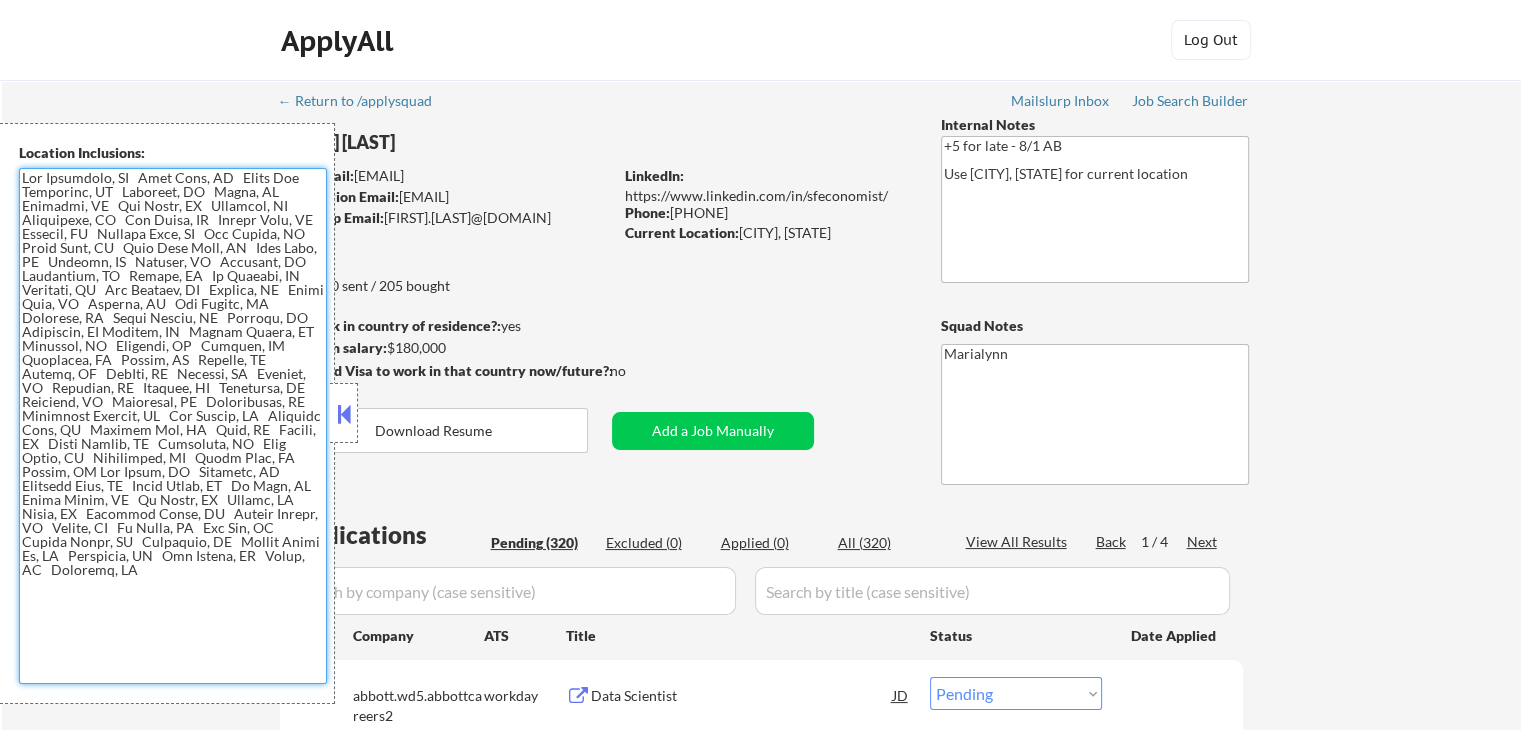 drag, startPoint x: 24, startPoint y: 176, endPoint x: 313, endPoint y: 564, distance: 483.80264 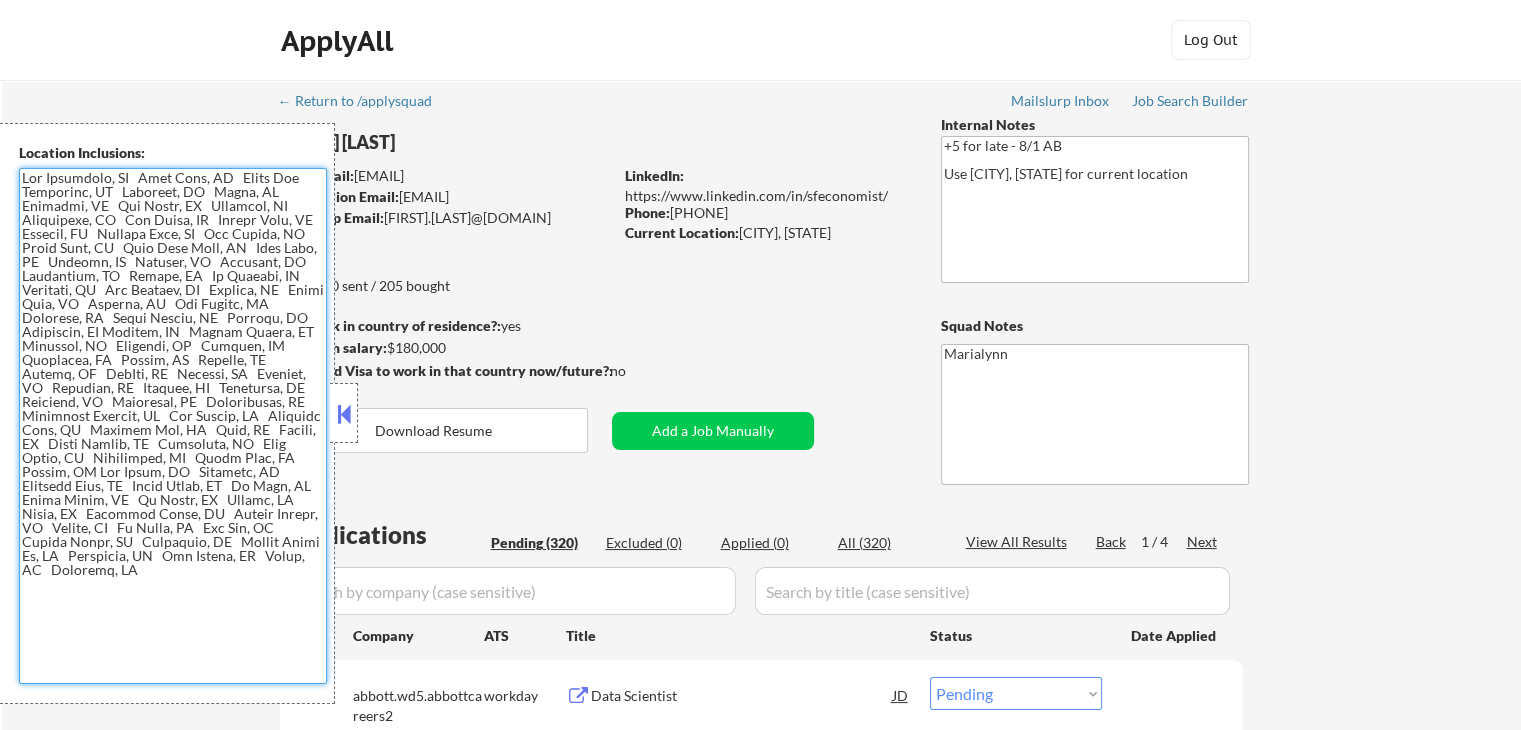 click at bounding box center (173, 426) 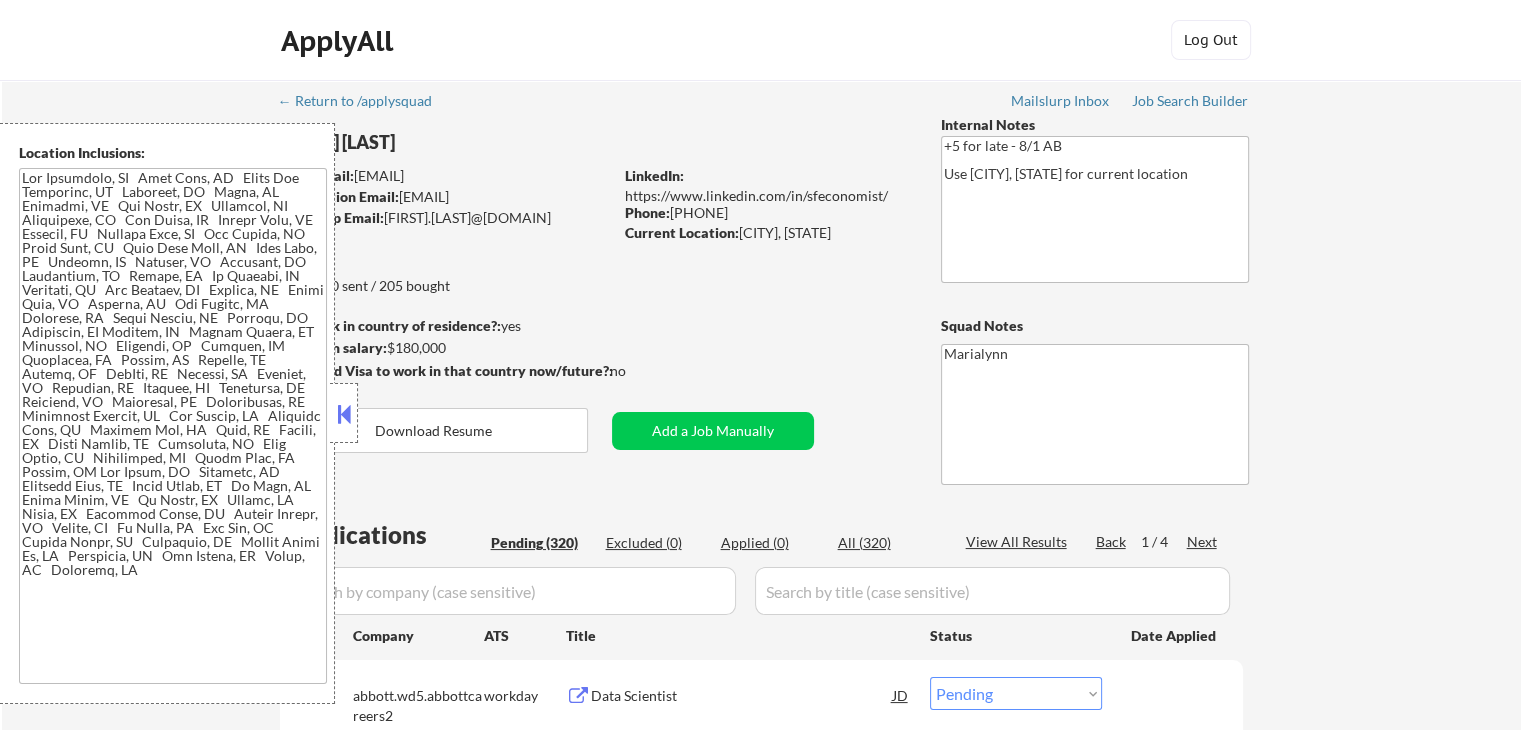 drag, startPoint x: 736, startPoint y: 236, endPoint x: 876, endPoint y: 233, distance: 140.03214 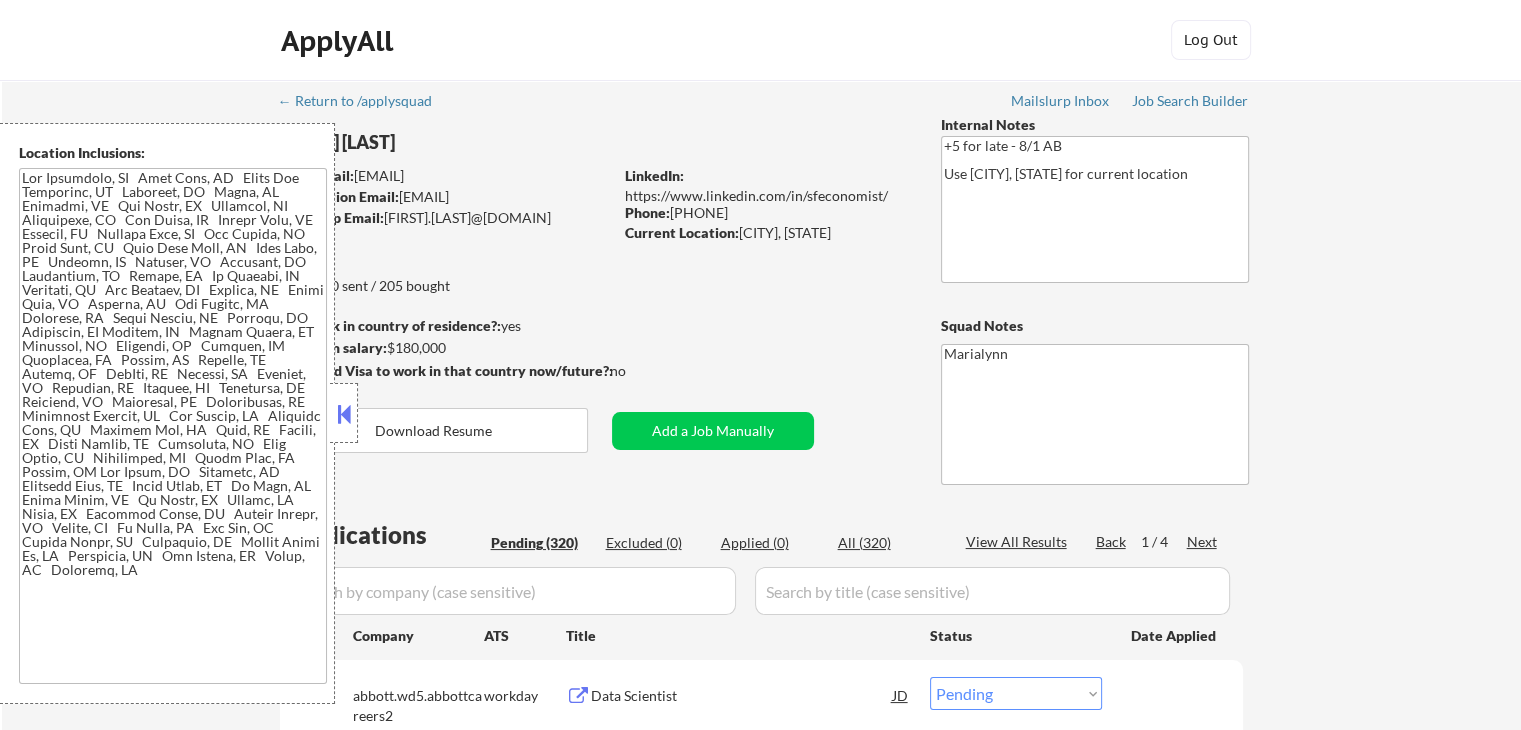 click on "Current Location:  [CITY], [STATE]" at bounding box center [766, 233] 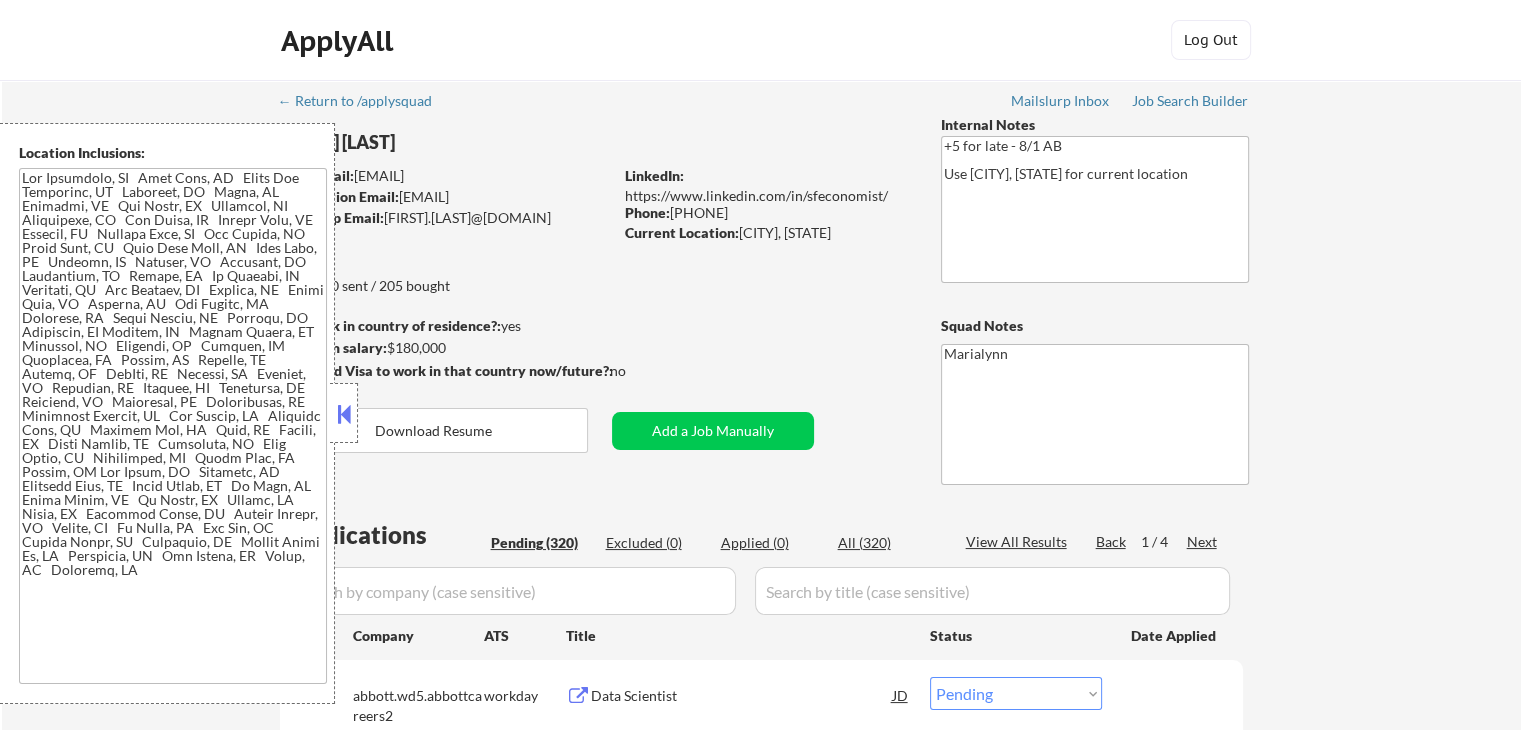 copy on "[CITY], [STATE]" 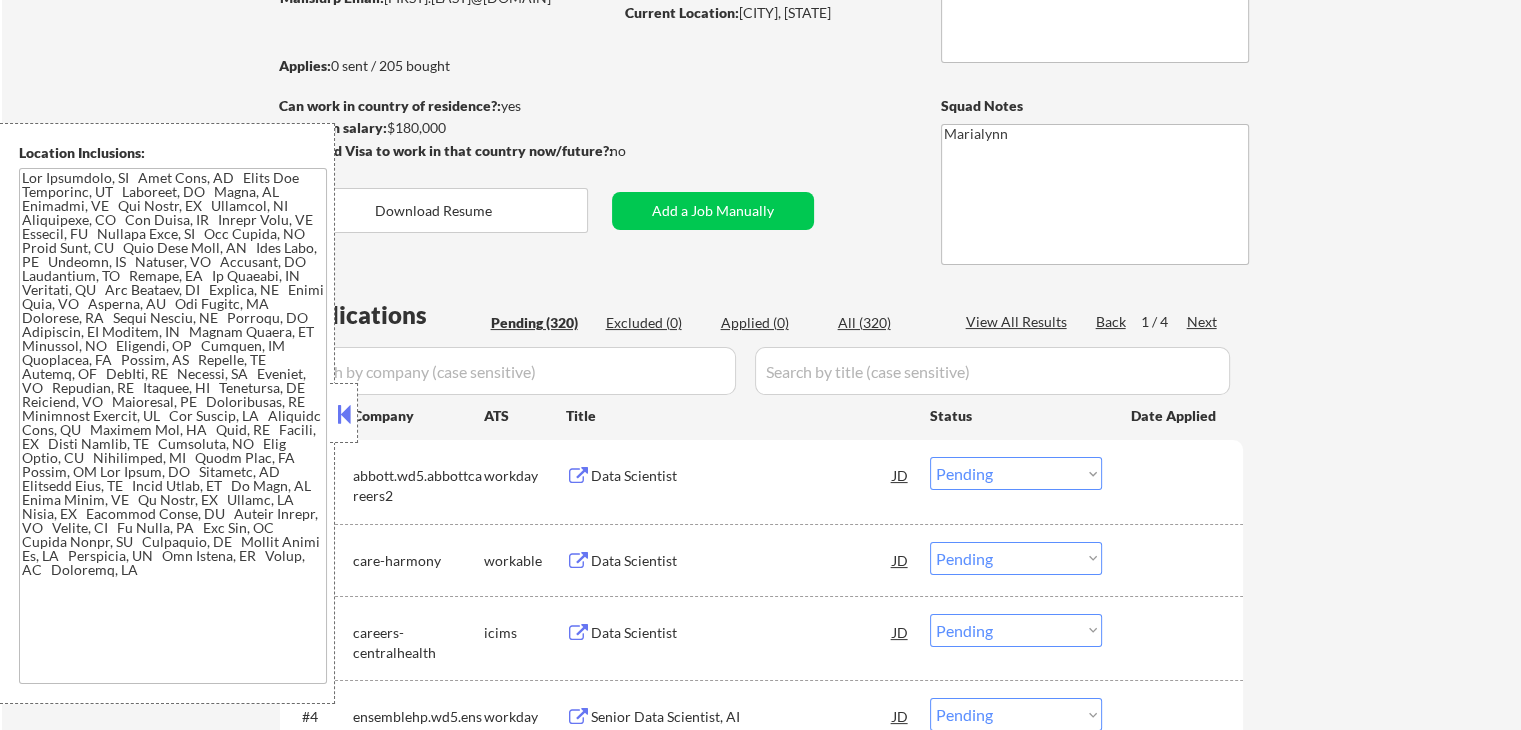 scroll, scrollTop: 223, scrollLeft: 0, axis: vertical 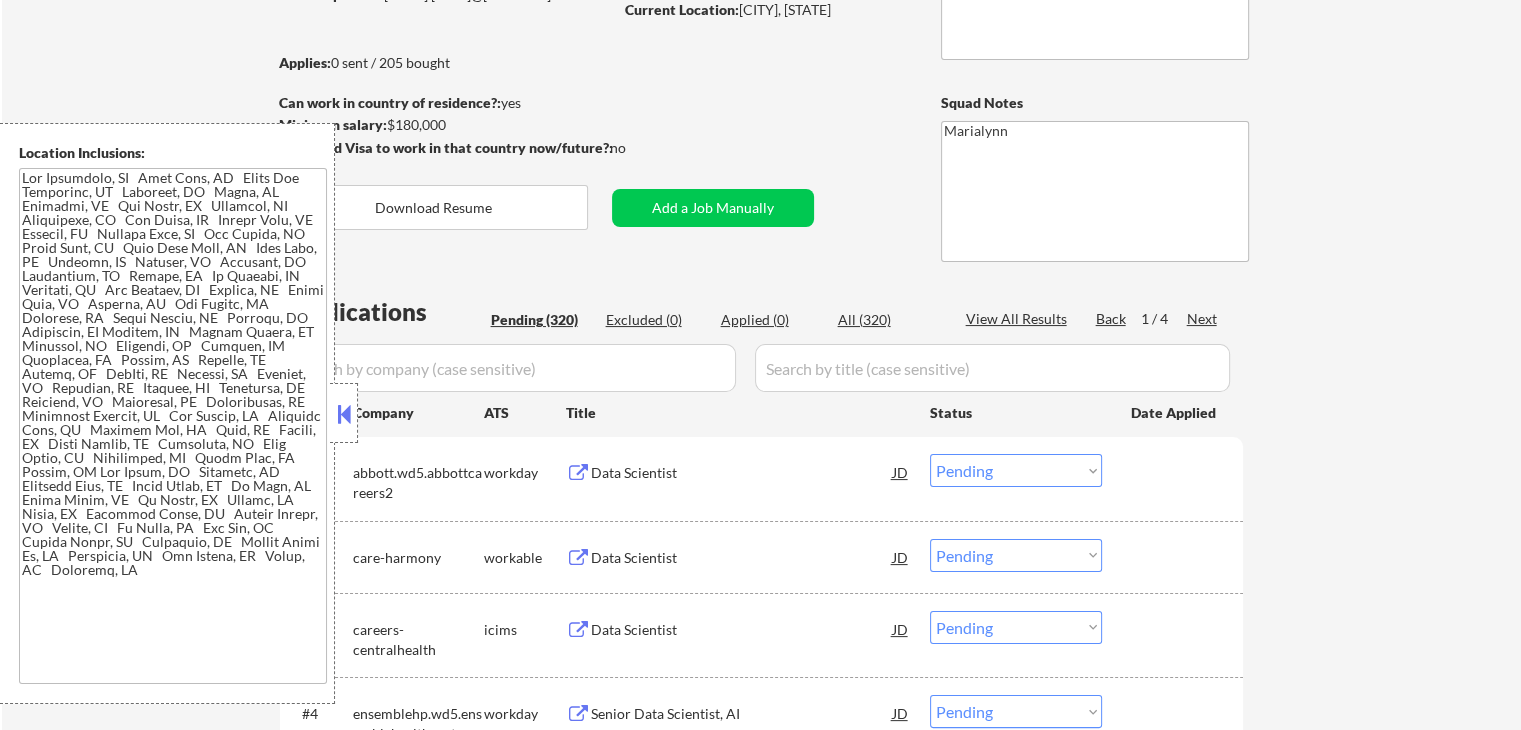 click on "Location Inclusions:" at bounding box center [167, 413] 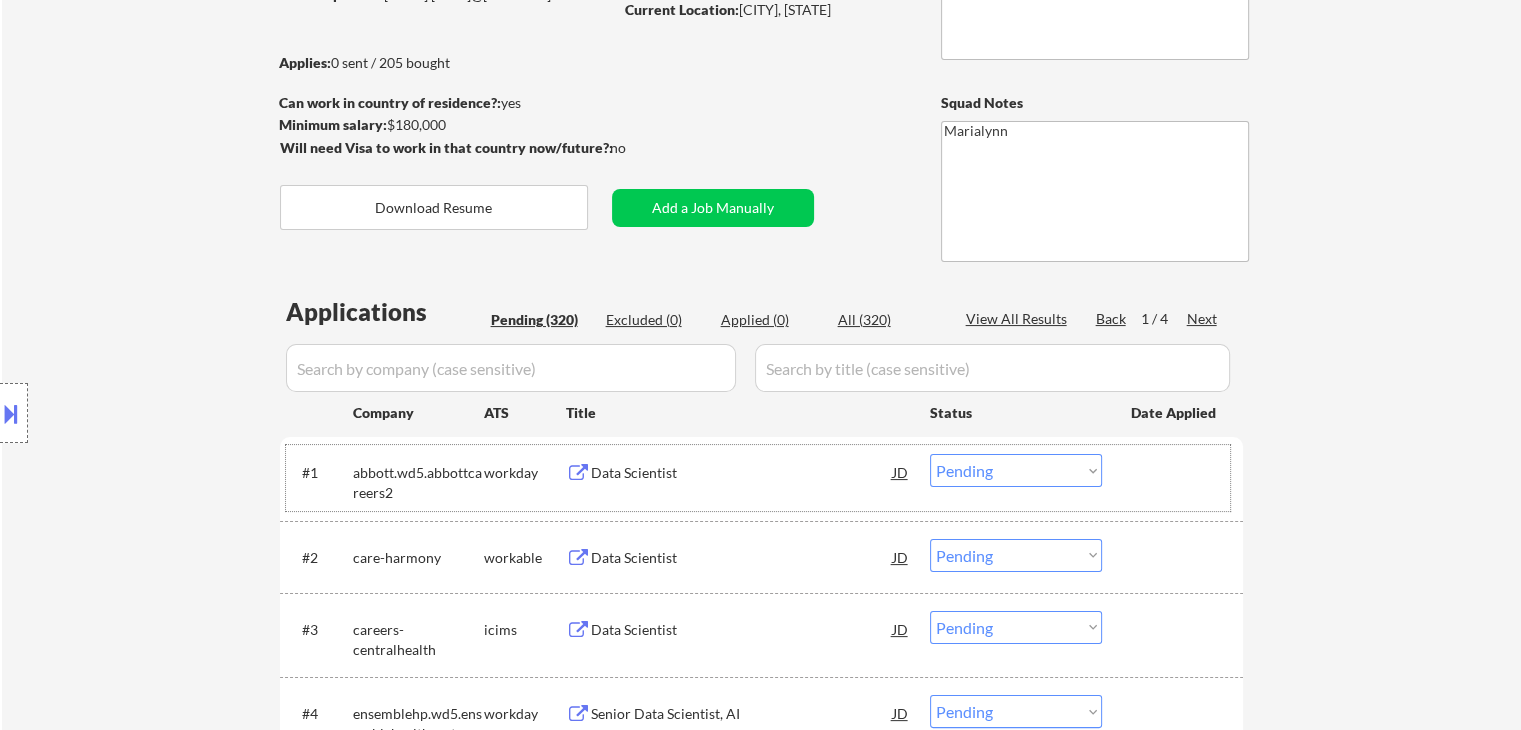 click on "workday" at bounding box center [525, 473] 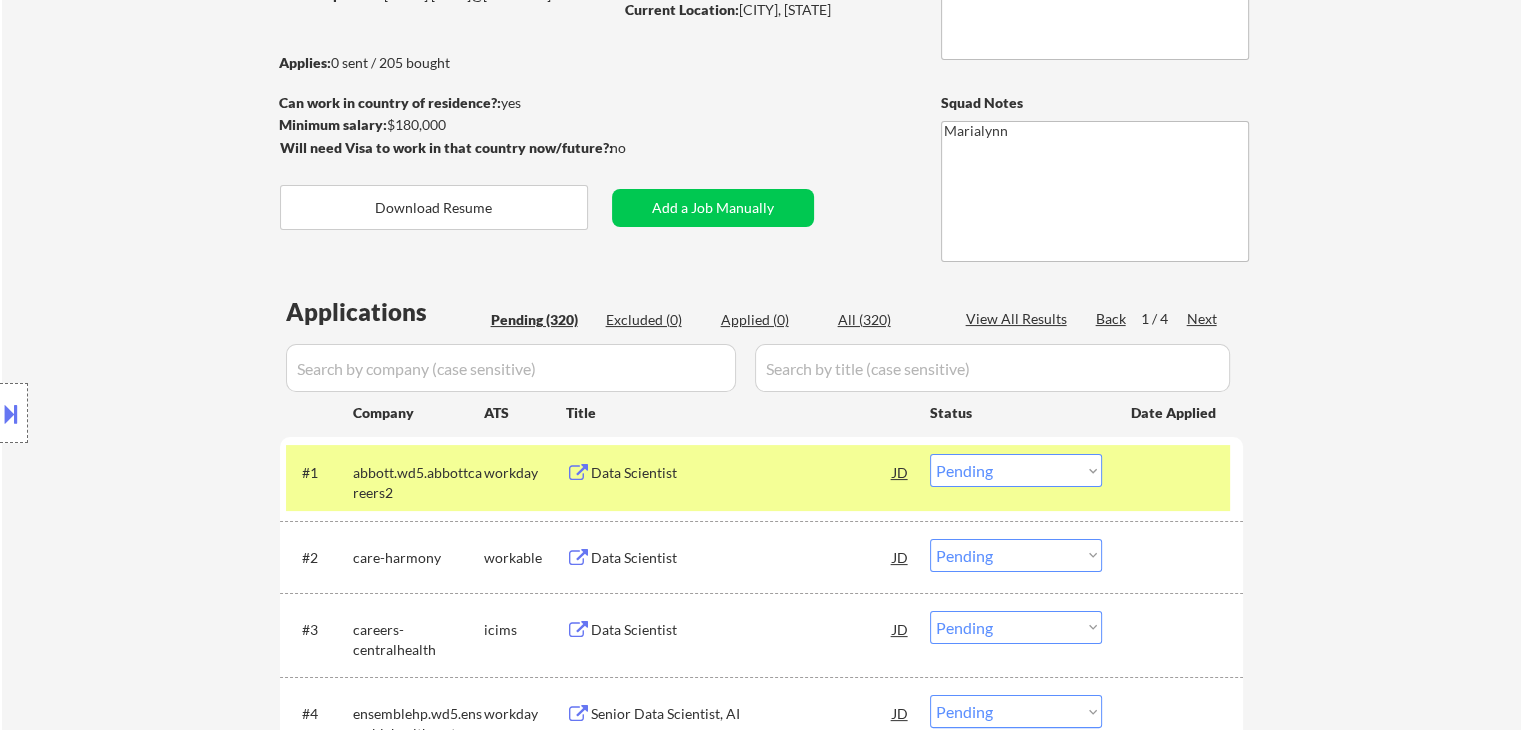 click on "workday" at bounding box center (525, 473) 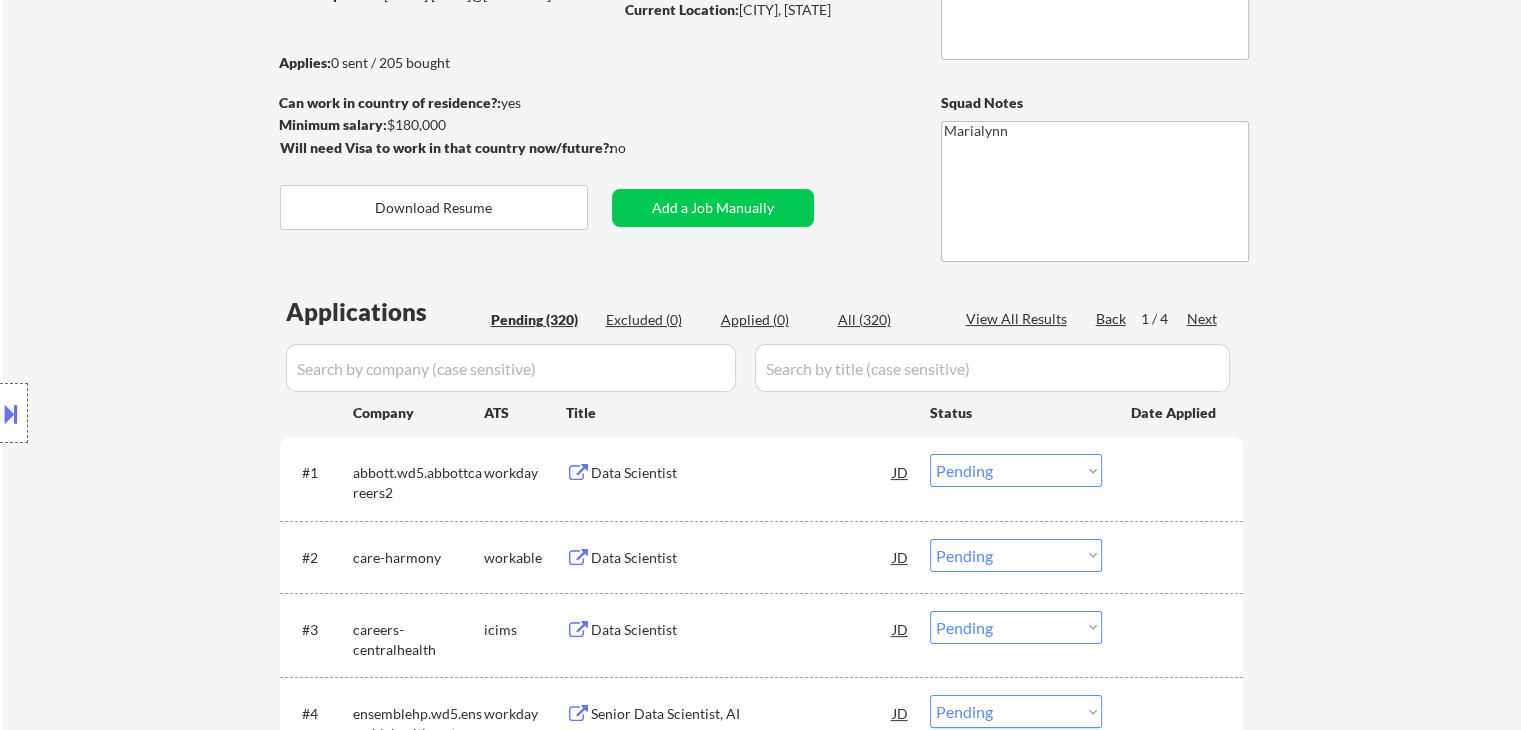 click on "workday" at bounding box center [525, 473] 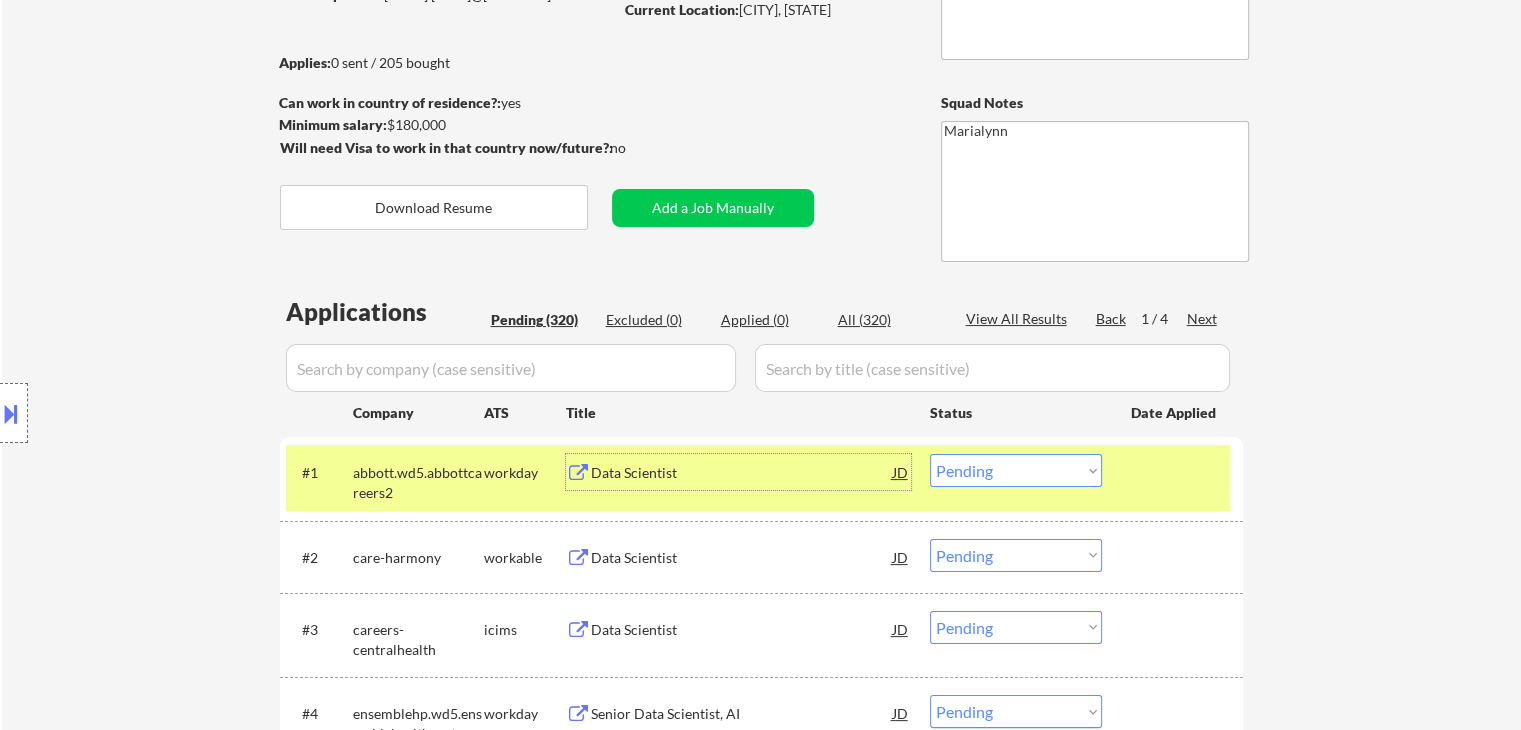 click on "Data Scientist" at bounding box center (742, 473) 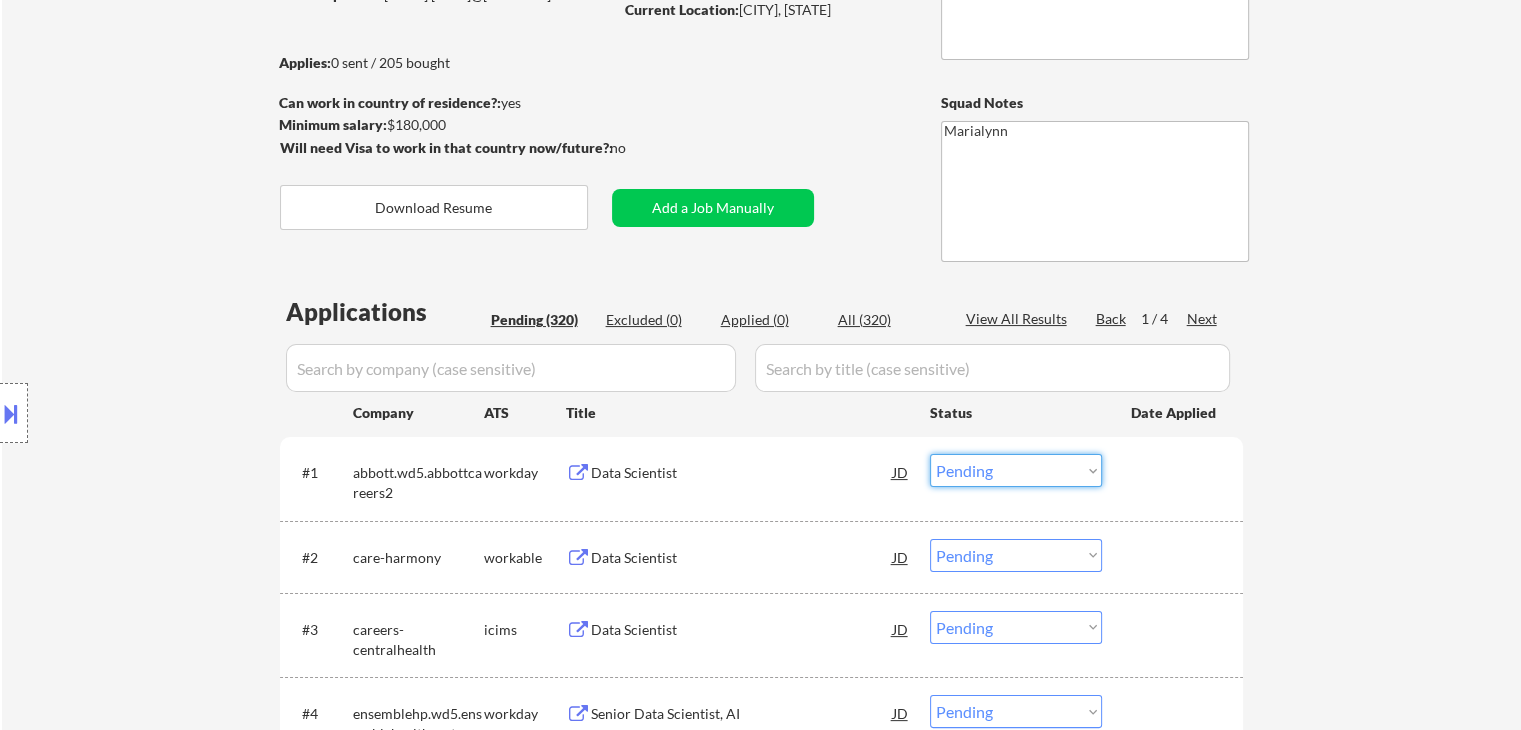 click on "Choose an option... Pending Applied Excluded (Questions) Excluded (Expired) Excluded (Location) Excluded (Bad Match) Excluded (Blocklist) Excluded (Salary) Excluded (Other)" at bounding box center [1016, 470] 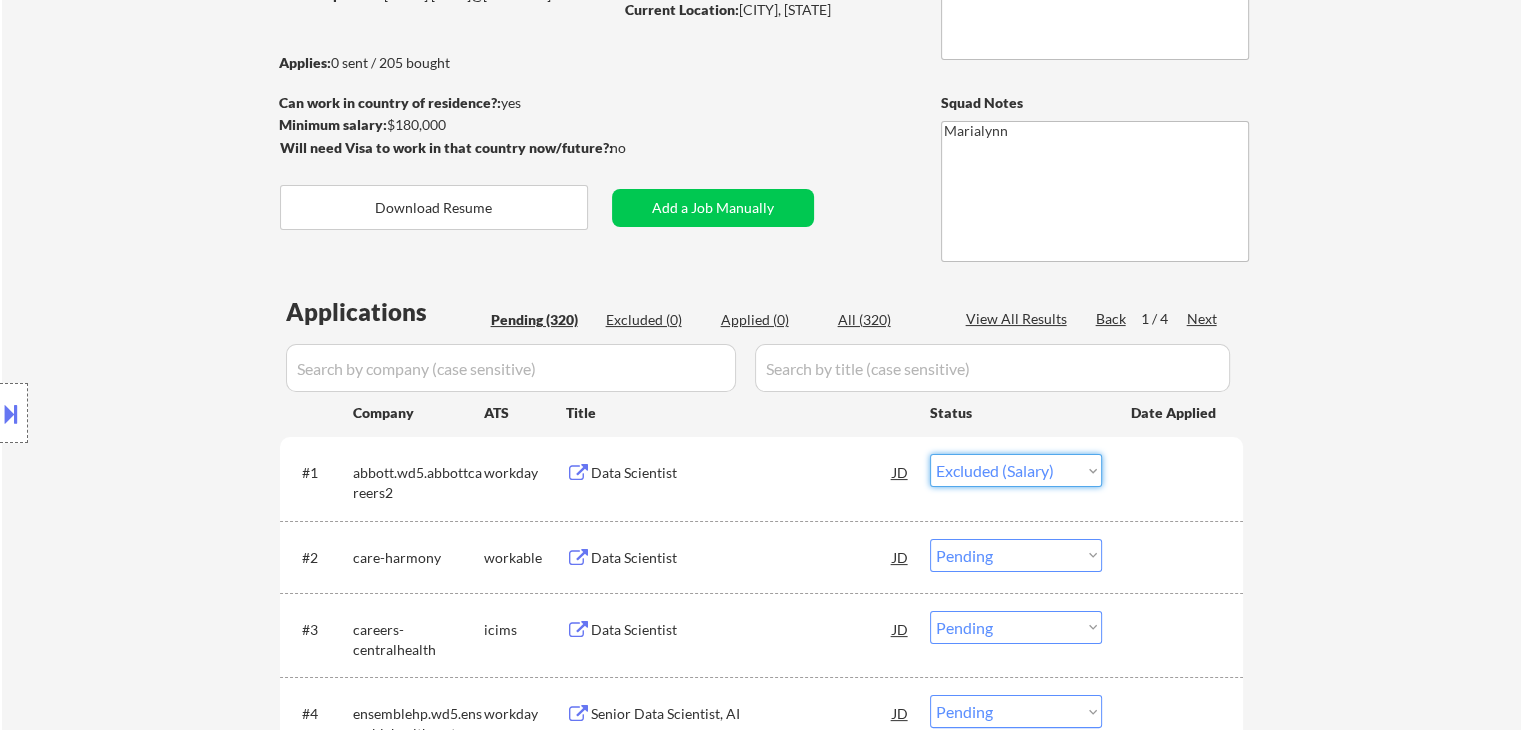 click on "Choose an option... Pending Applied Excluded (Questions) Excluded (Expired) Excluded (Location) Excluded (Bad Match) Excluded (Blocklist) Excluded (Salary) Excluded (Other)" at bounding box center (1016, 470) 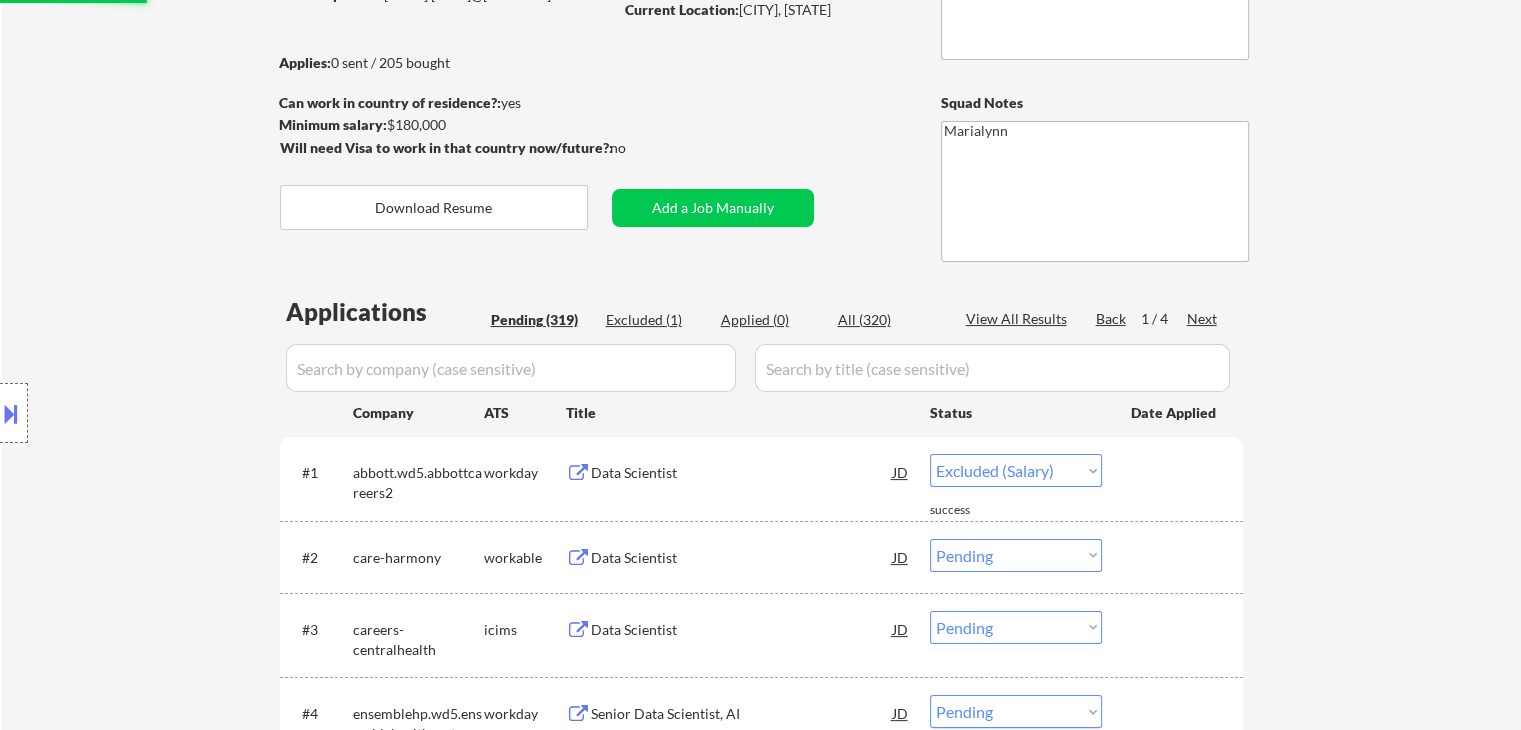 select on ""pending"" 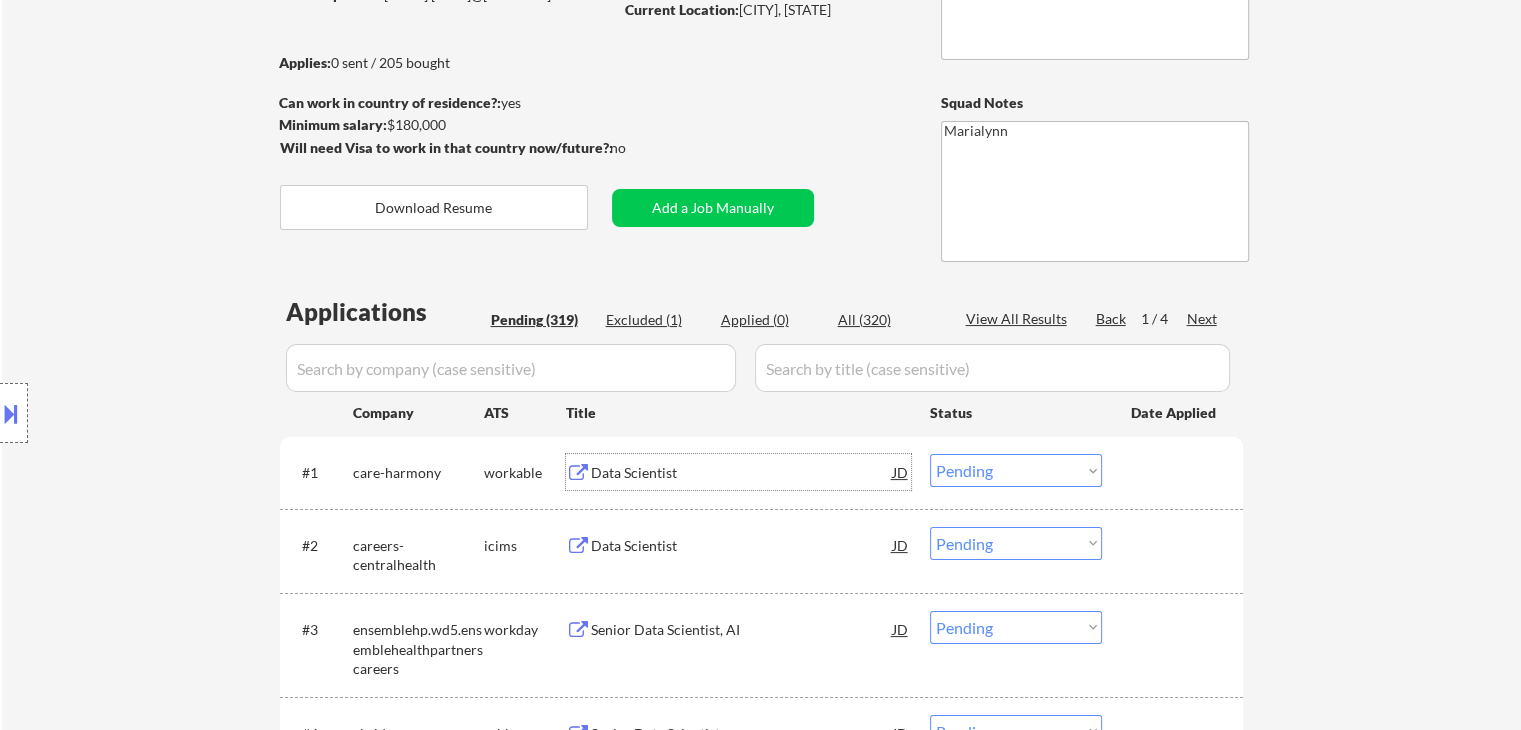 click on "Data Scientist" at bounding box center (742, 473) 